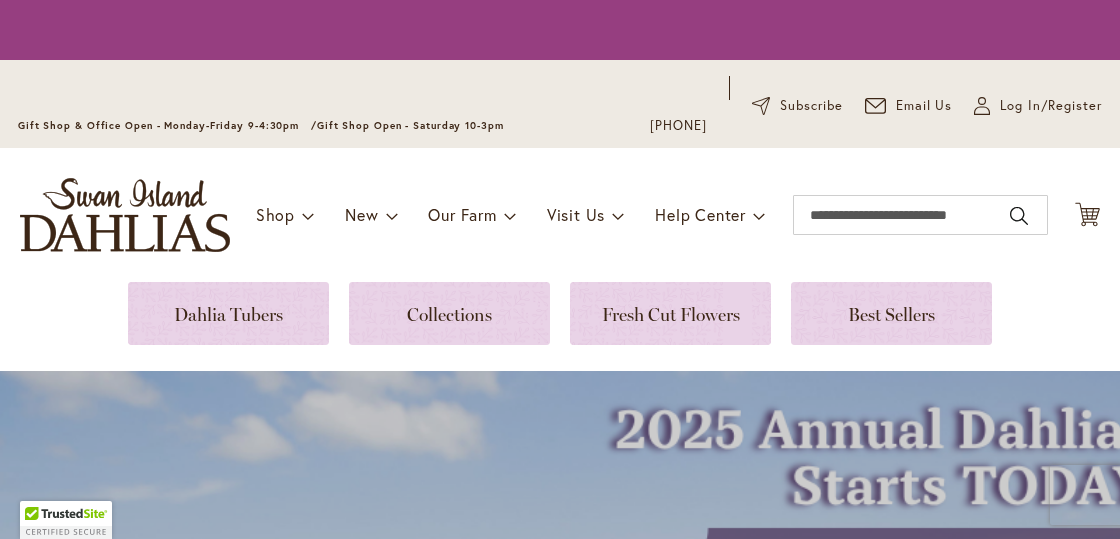 scroll, scrollTop: 0, scrollLeft: 0, axis: both 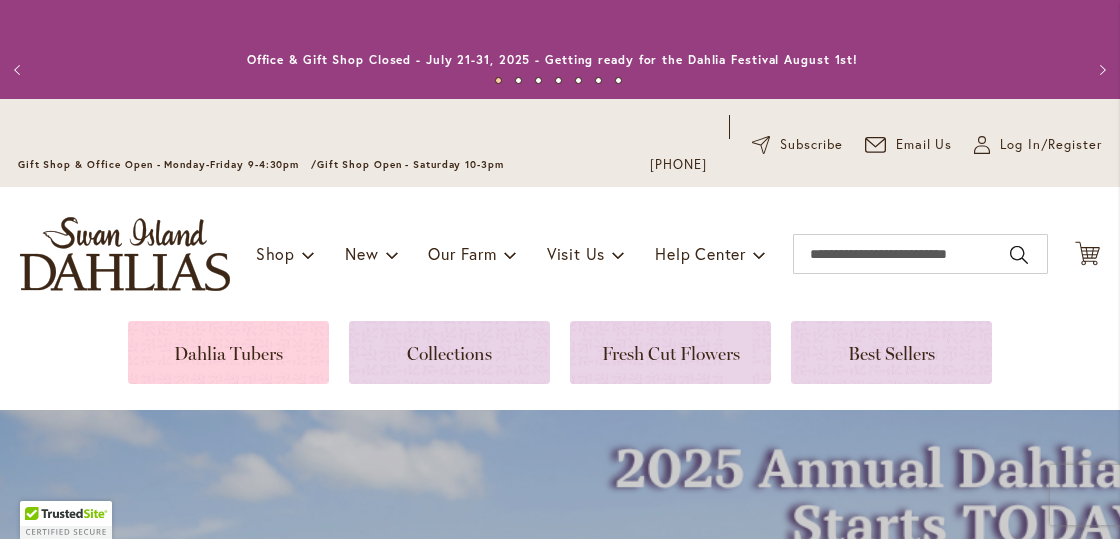 click at bounding box center (228, 352) 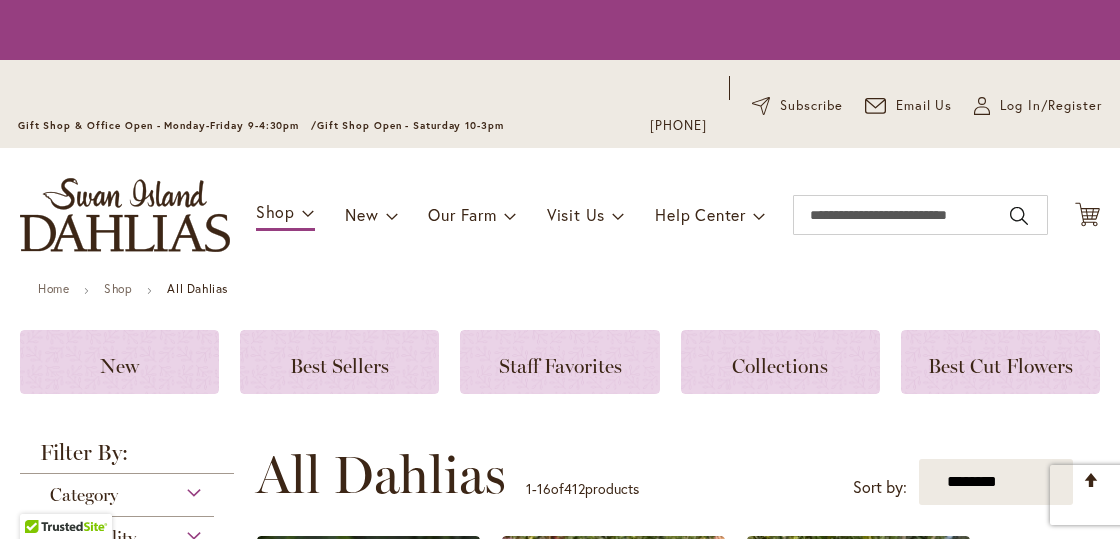 scroll, scrollTop: 0, scrollLeft: 0, axis: both 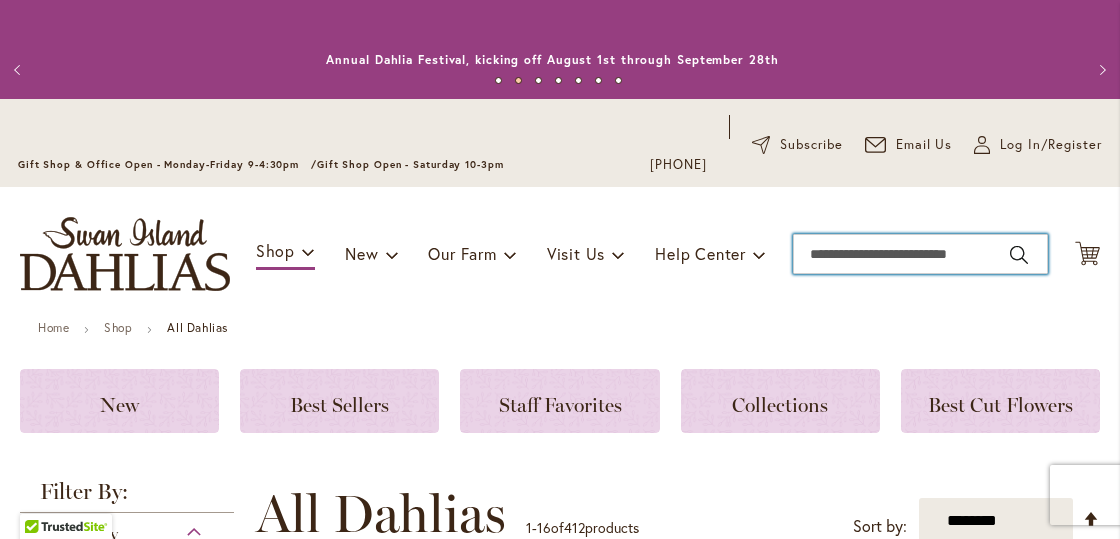 click on "Search" at bounding box center [920, 254] 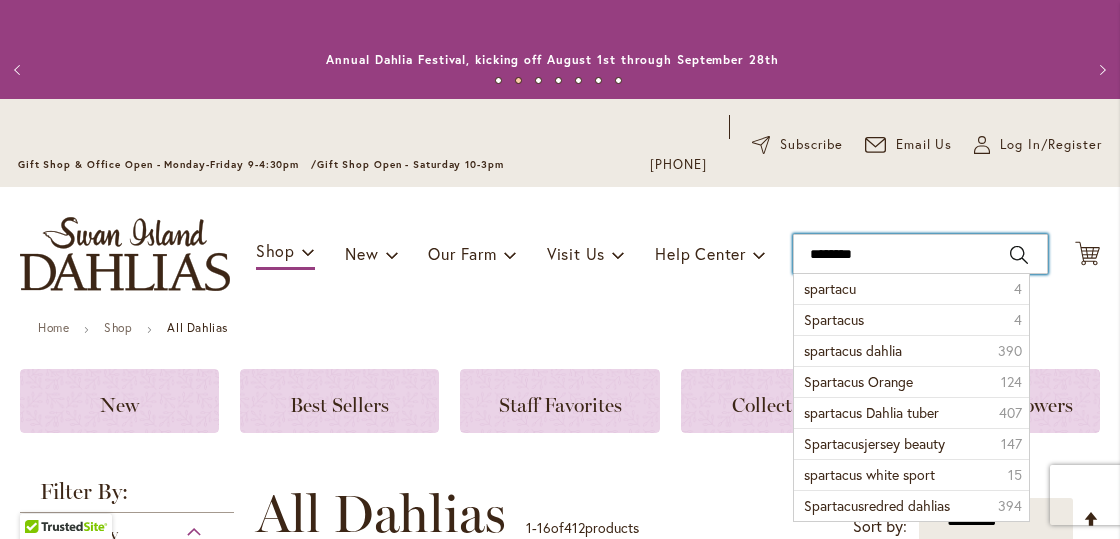type on "*********" 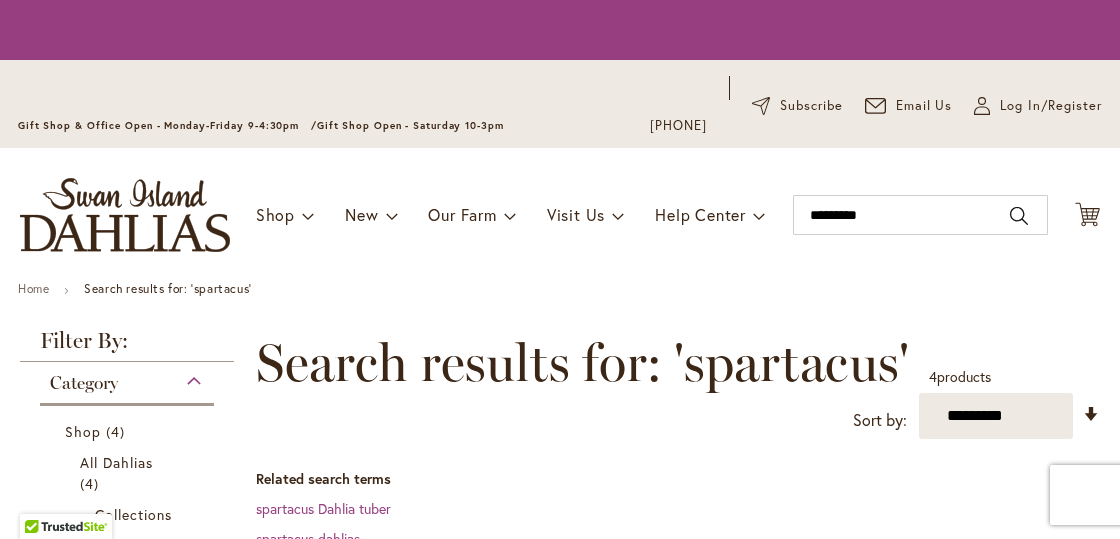 scroll, scrollTop: 0, scrollLeft: 0, axis: both 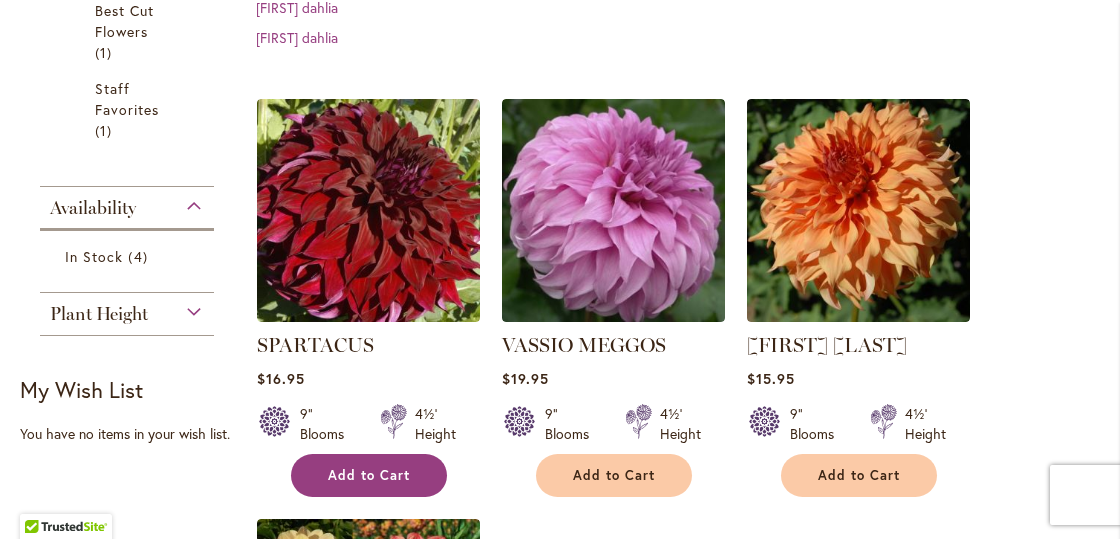 click on "Add to Cart" at bounding box center (369, 475) 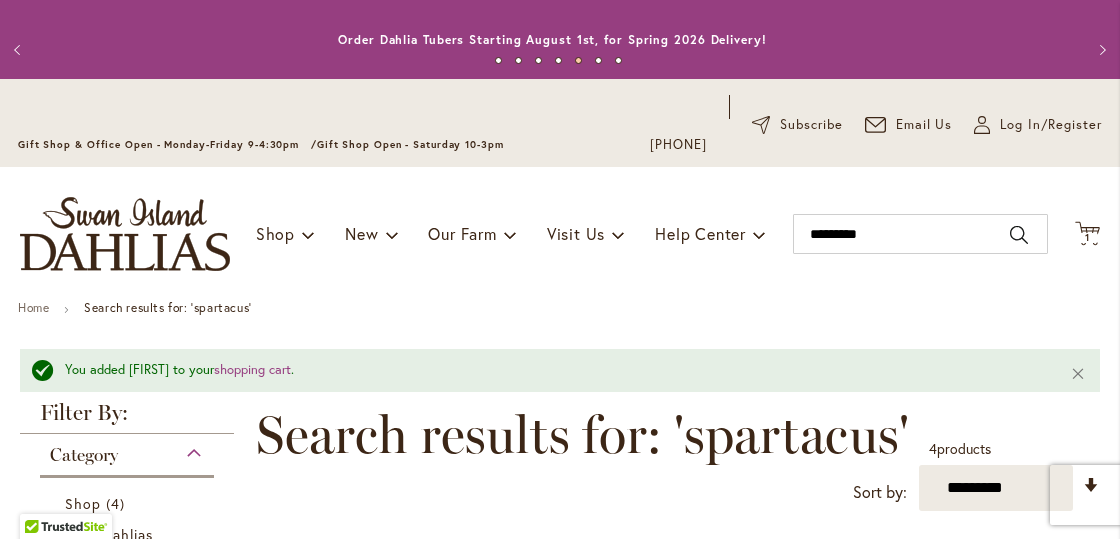 scroll, scrollTop: 0, scrollLeft: 0, axis: both 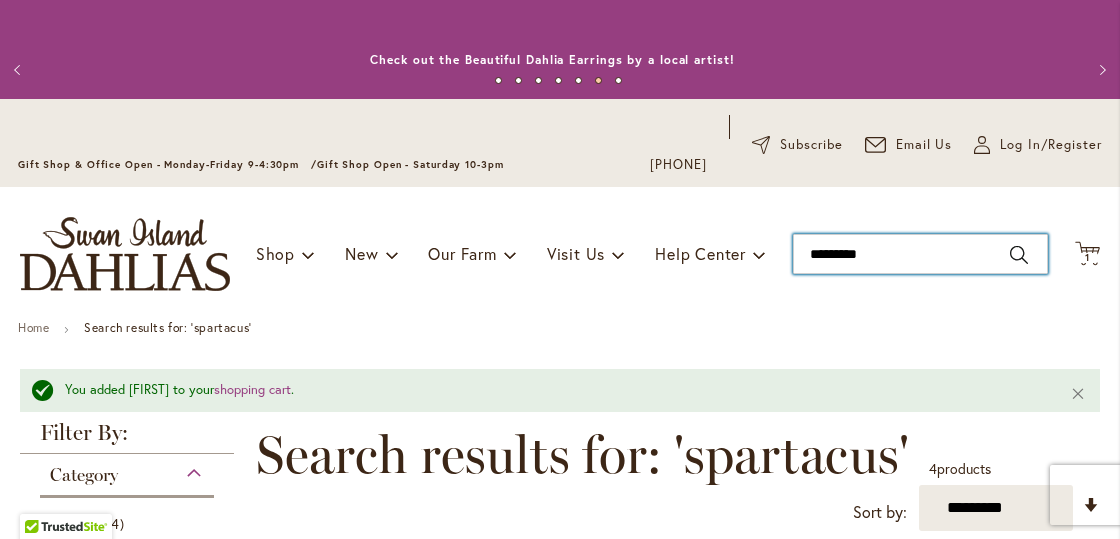 type on "*********" 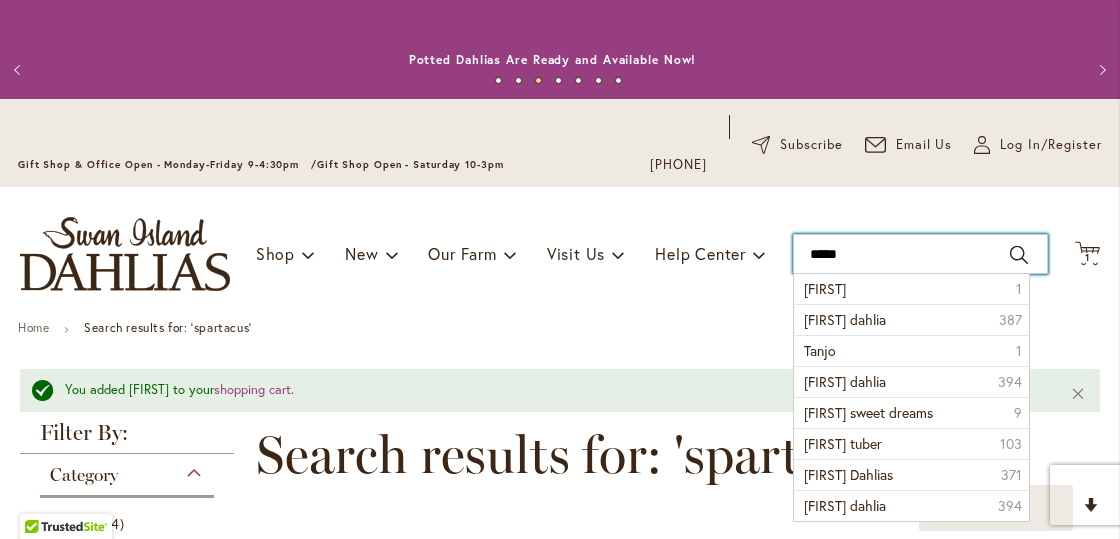 type on "******" 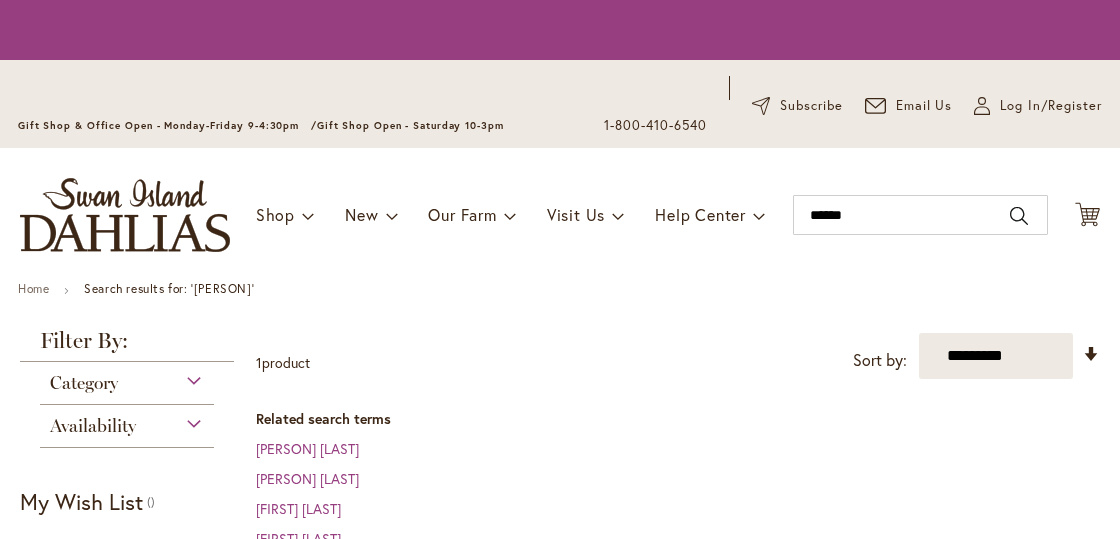 scroll, scrollTop: 0, scrollLeft: 0, axis: both 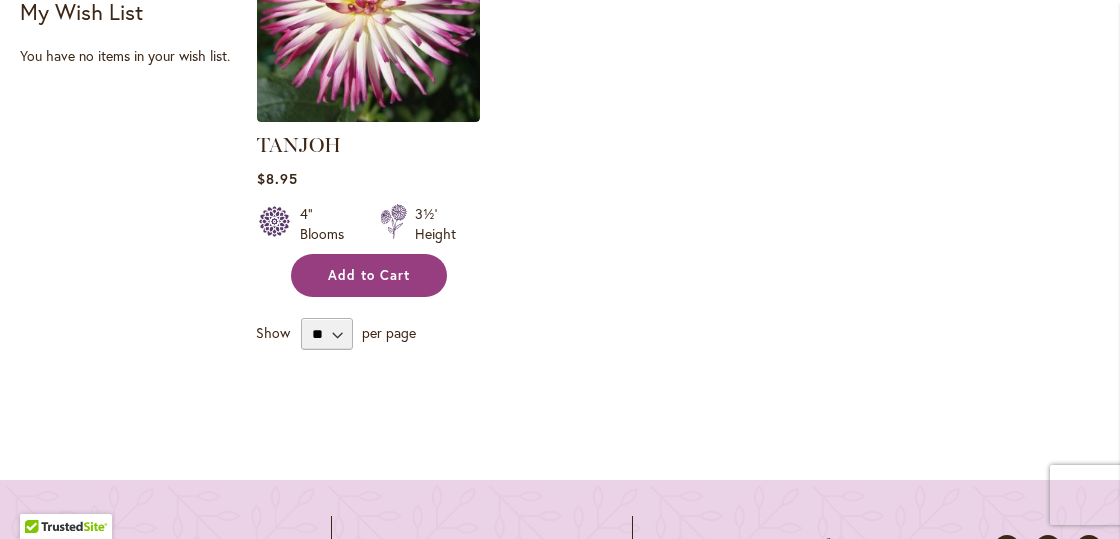 click on "Add to Cart" at bounding box center (369, 275) 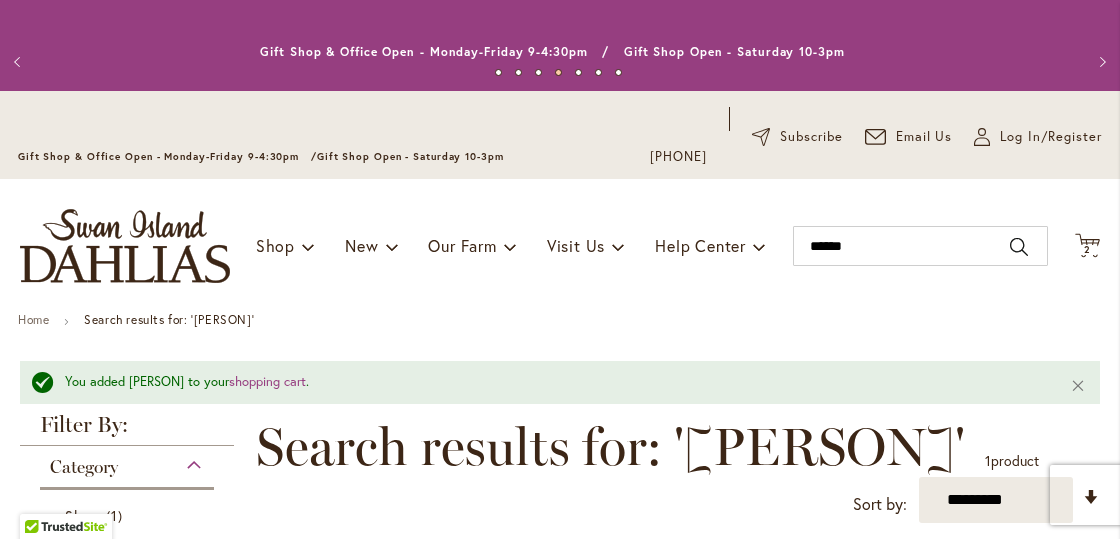 scroll, scrollTop: 0, scrollLeft: 0, axis: both 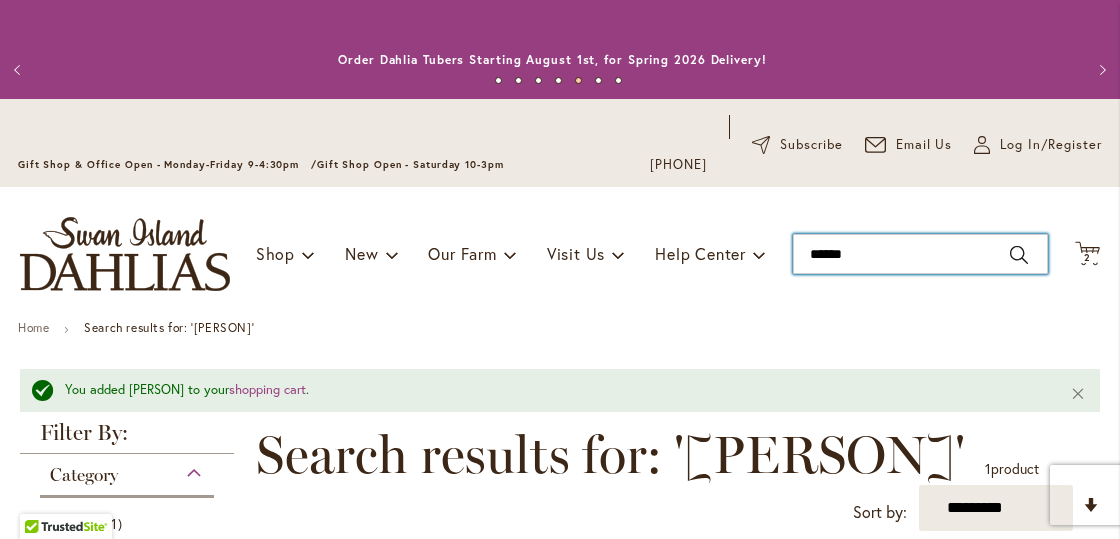 drag, startPoint x: 862, startPoint y: 247, endPoint x: 808, endPoint y: 248, distance: 54.00926 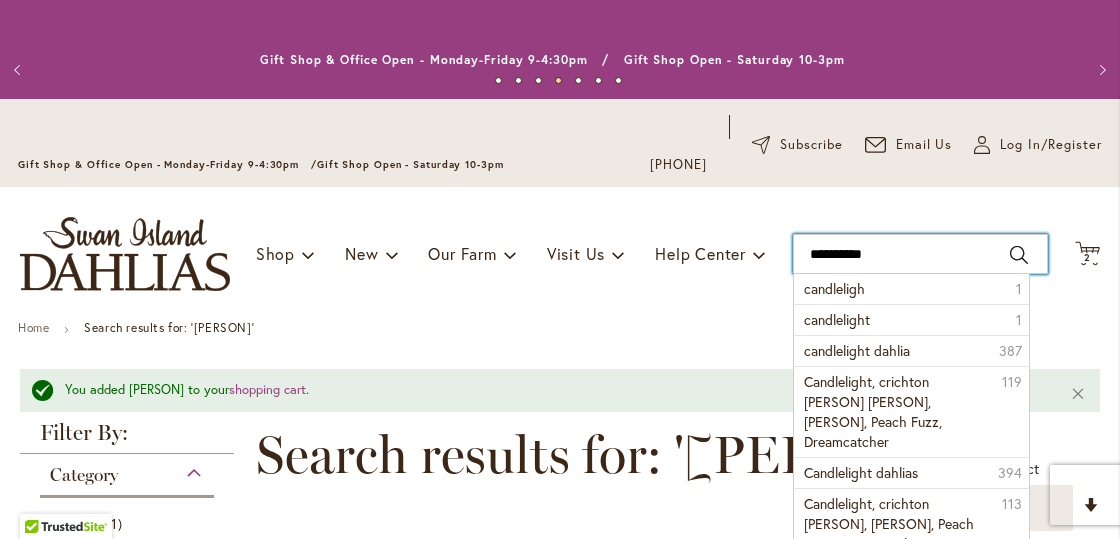 type on "**********" 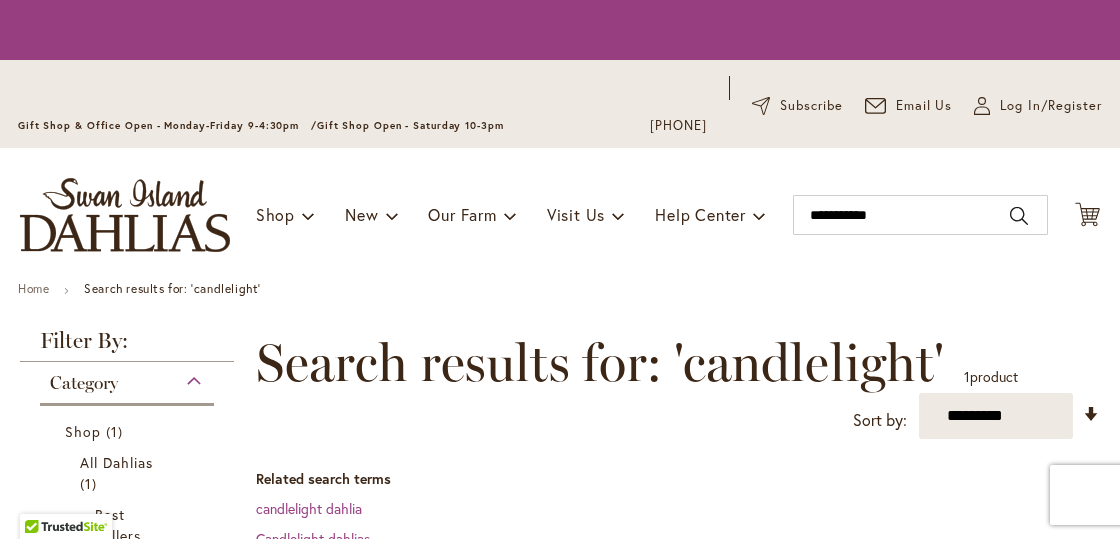 scroll, scrollTop: 0, scrollLeft: 0, axis: both 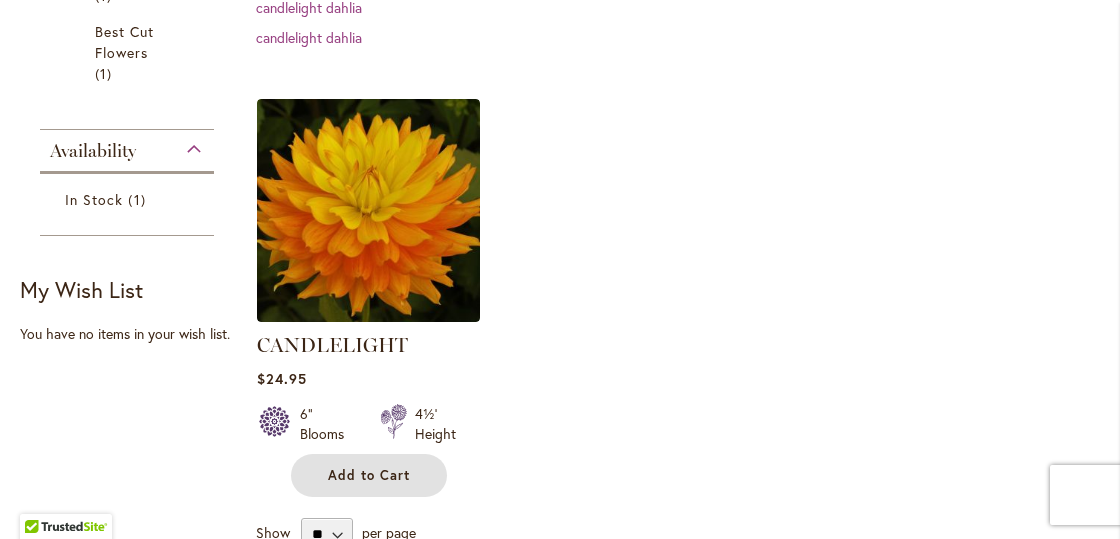click on "Add to Cart" at bounding box center (369, 475) 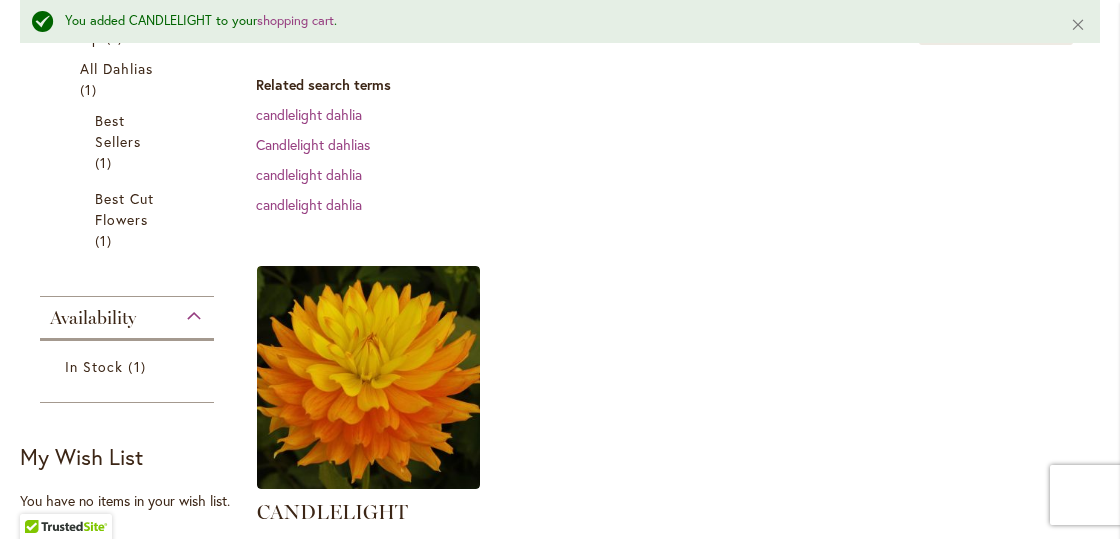 scroll, scrollTop: 448, scrollLeft: 0, axis: vertical 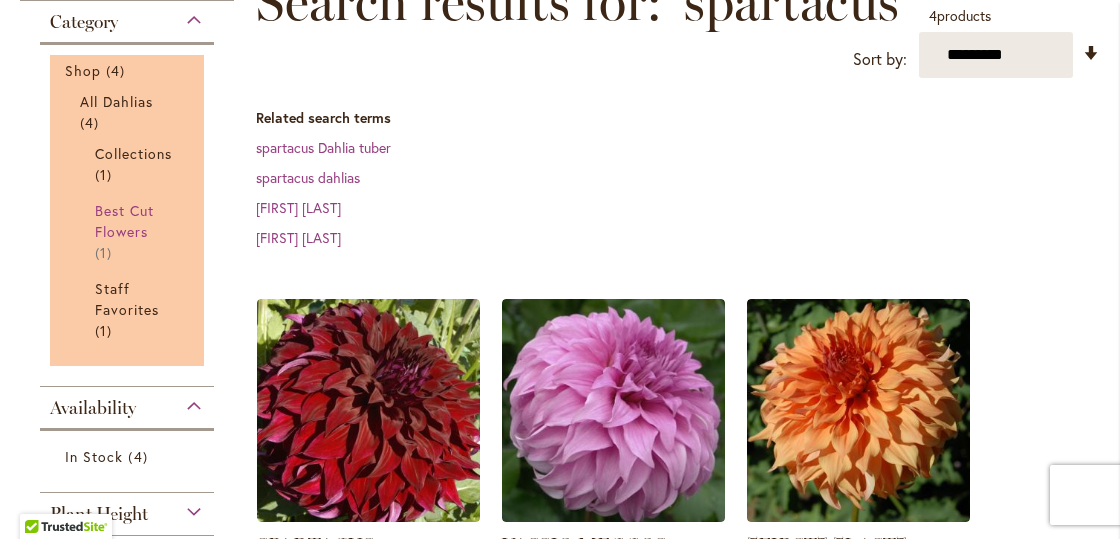 click on "Best Cut Flowers" at bounding box center (124, 221) 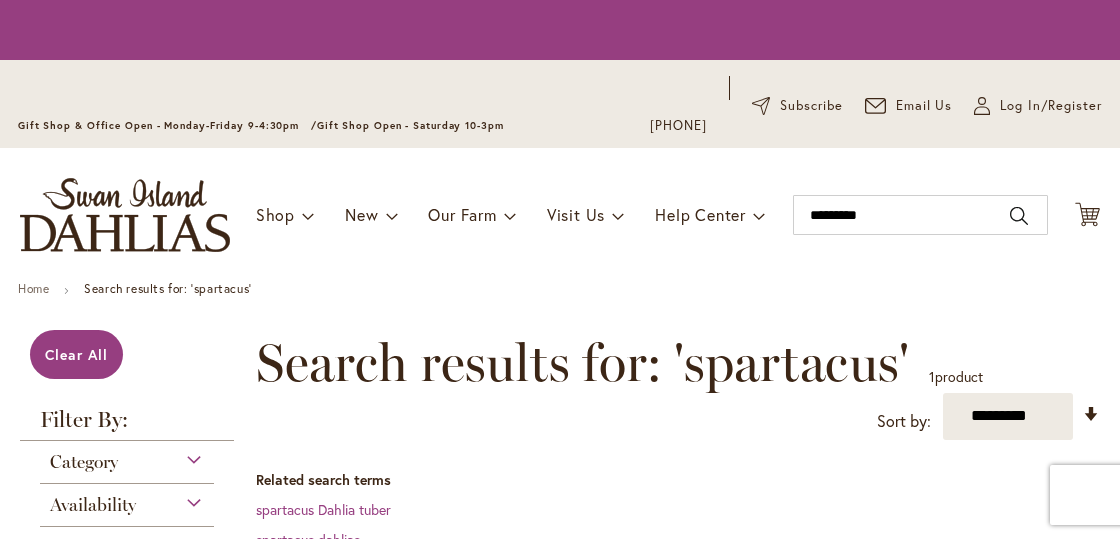 scroll, scrollTop: 0, scrollLeft: 0, axis: both 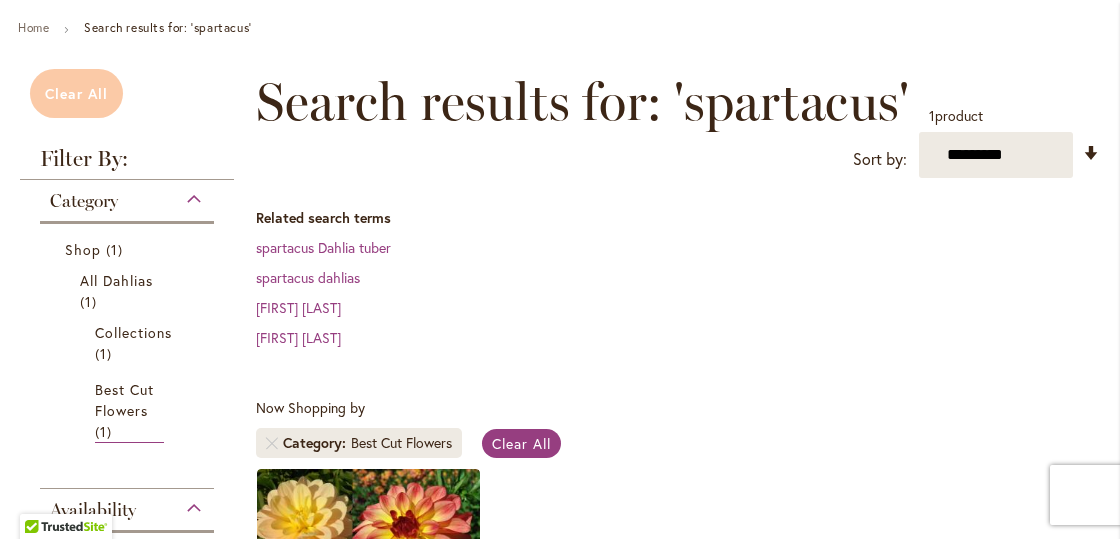 click on "Clear All" at bounding box center (76, 93) 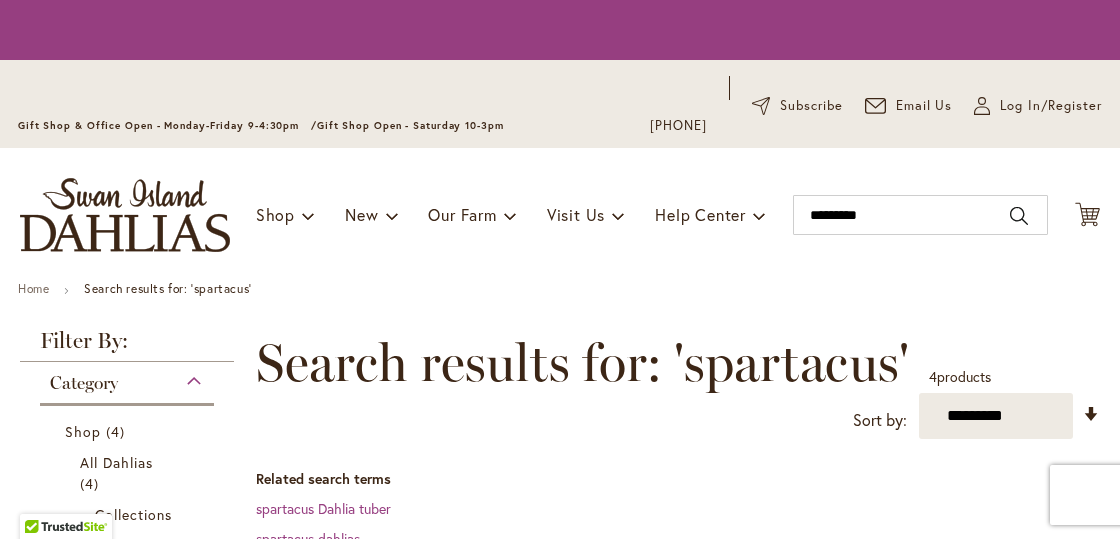 scroll, scrollTop: 0, scrollLeft: 0, axis: both 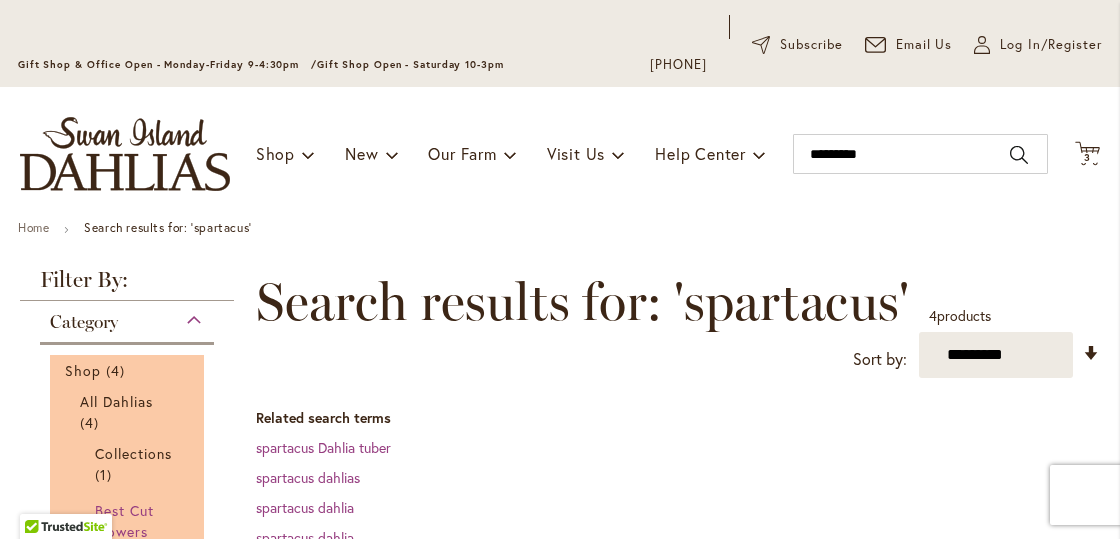 click on "Best Cut Flowers" at bounding box center (124, 521) 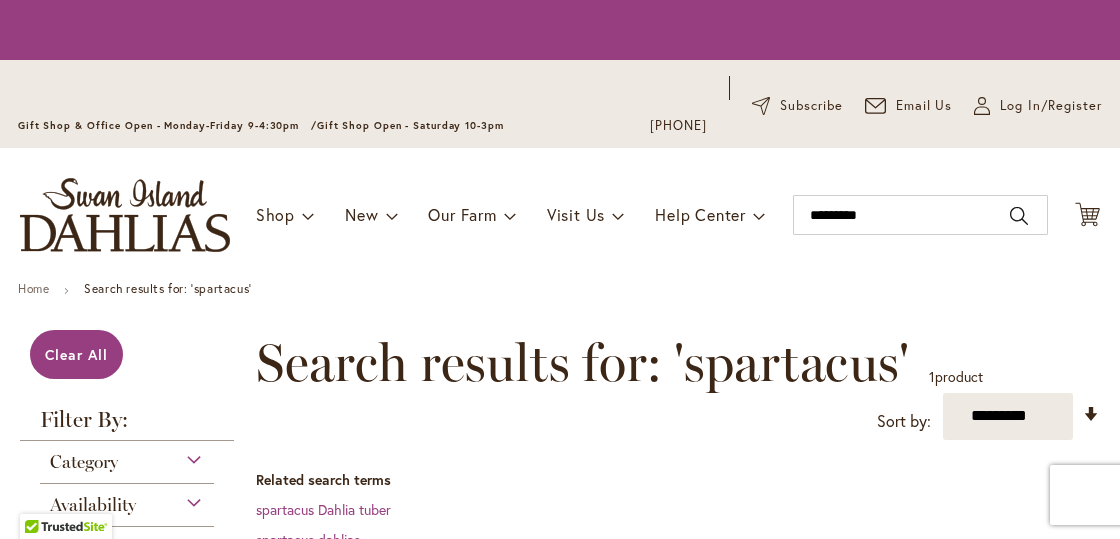 scroll, scrollTop: 0, scrollLeft: 0, axis: both 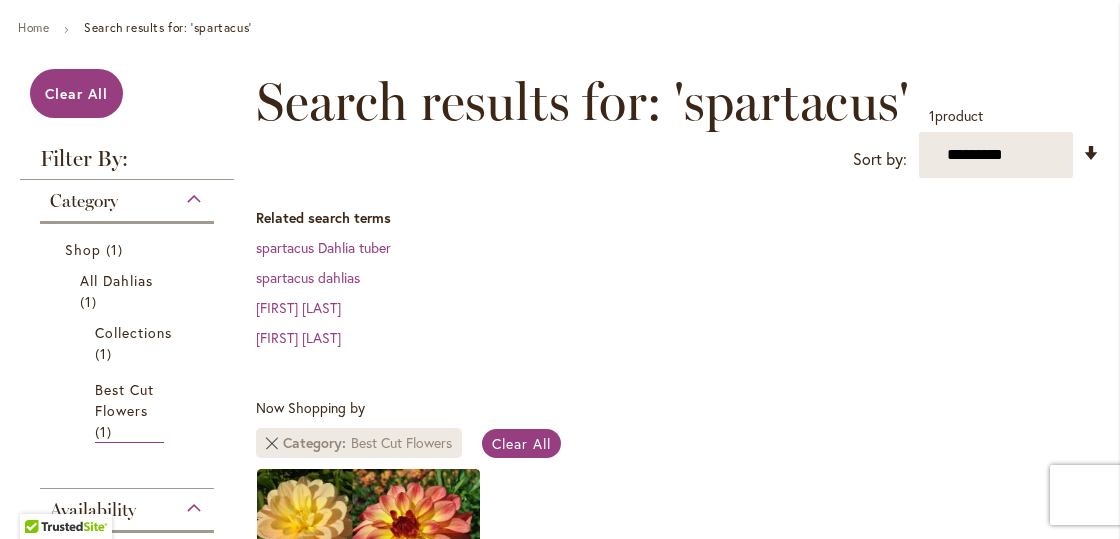 click at bounding box center (272, 443) 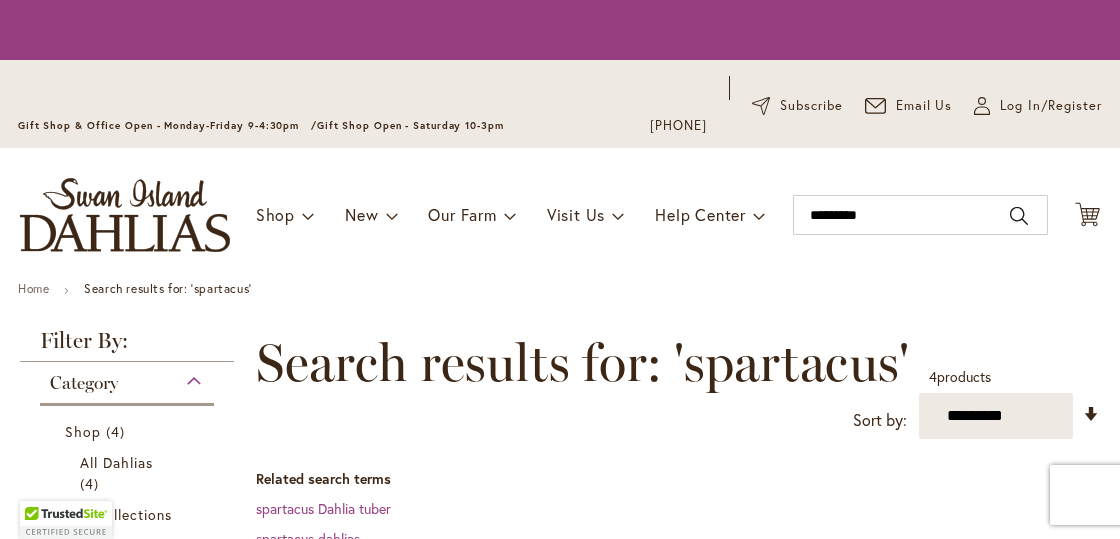 scroll, scrollTop: 0, scrollLeft: 0, axis: both 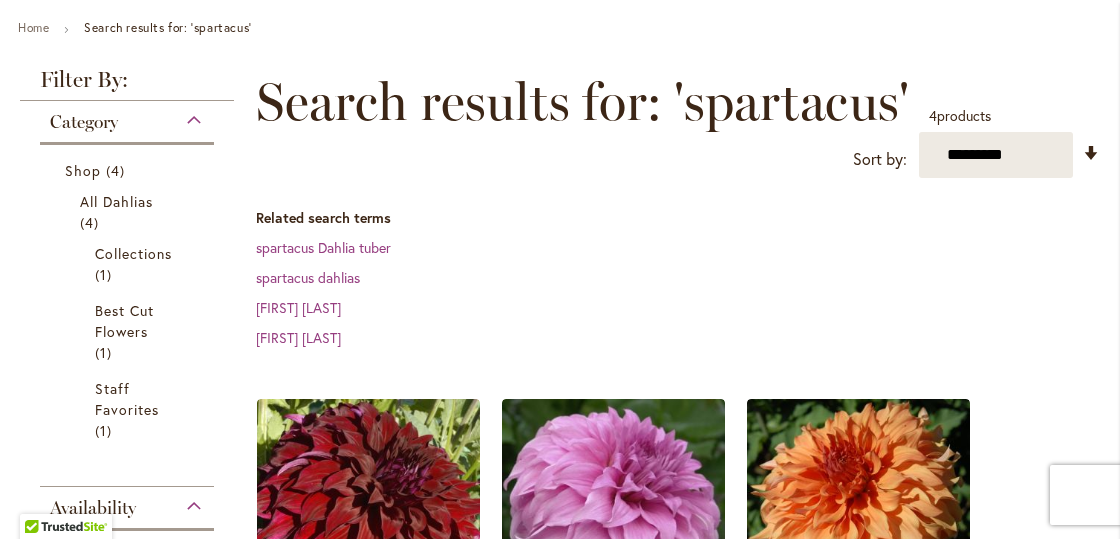 click on "Availability" at bounding box center [127, 503] 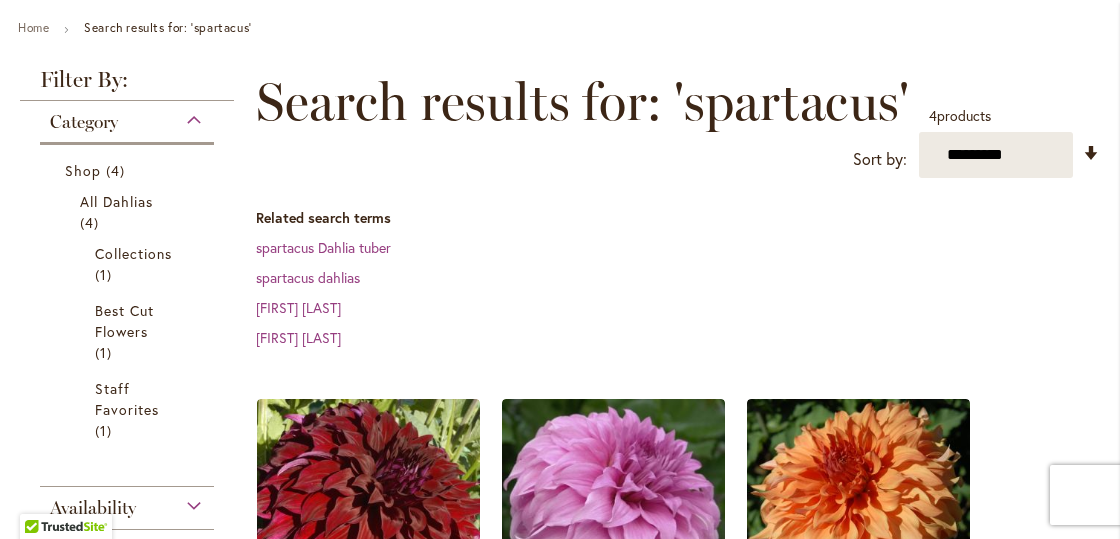 click on "Plant Height" at bounding box center (127, 546) 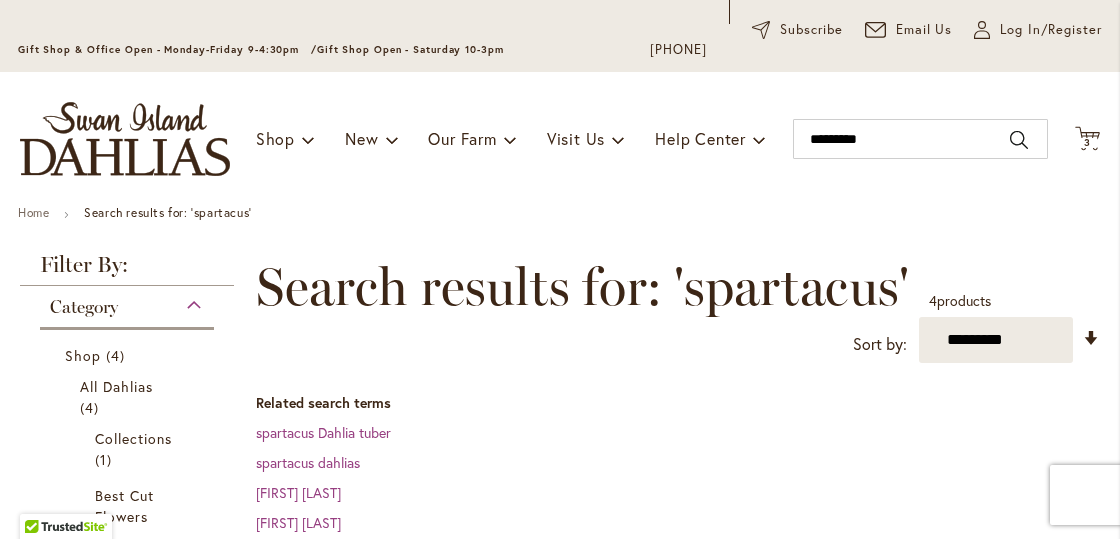 scroll, scrollTop: 34, scrollLeft: 0, axis: vertical 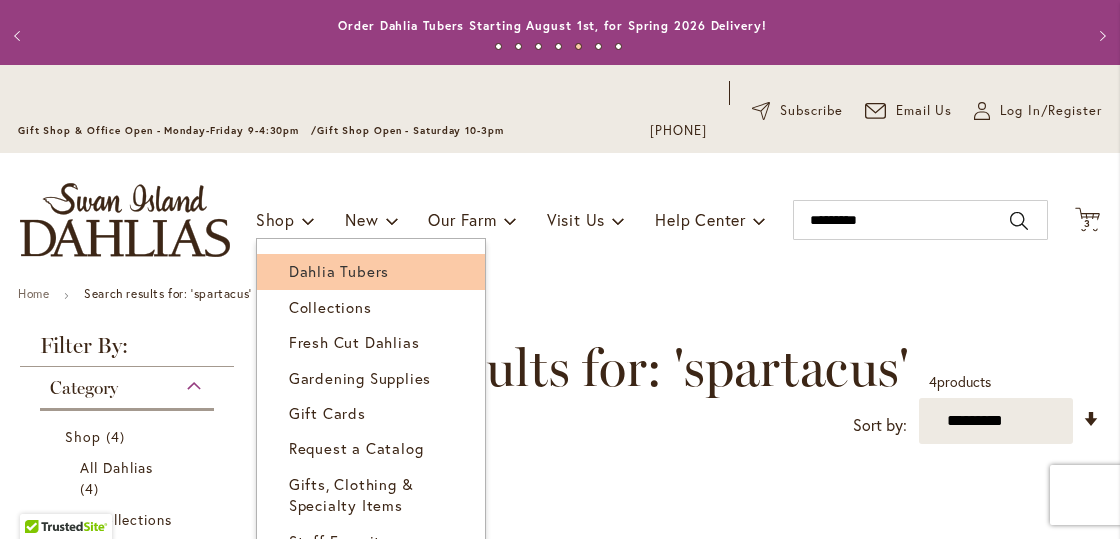 click on "Dahlia Tubers" at bounding box center [339, 271] 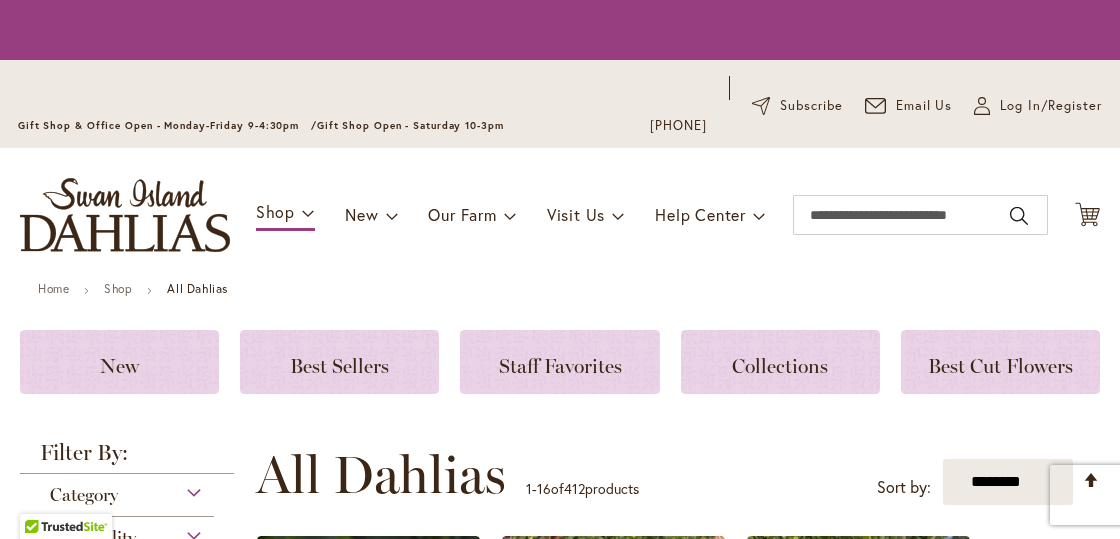 scroll, scrollTop: 0, scrollLeft: 0, axis: both 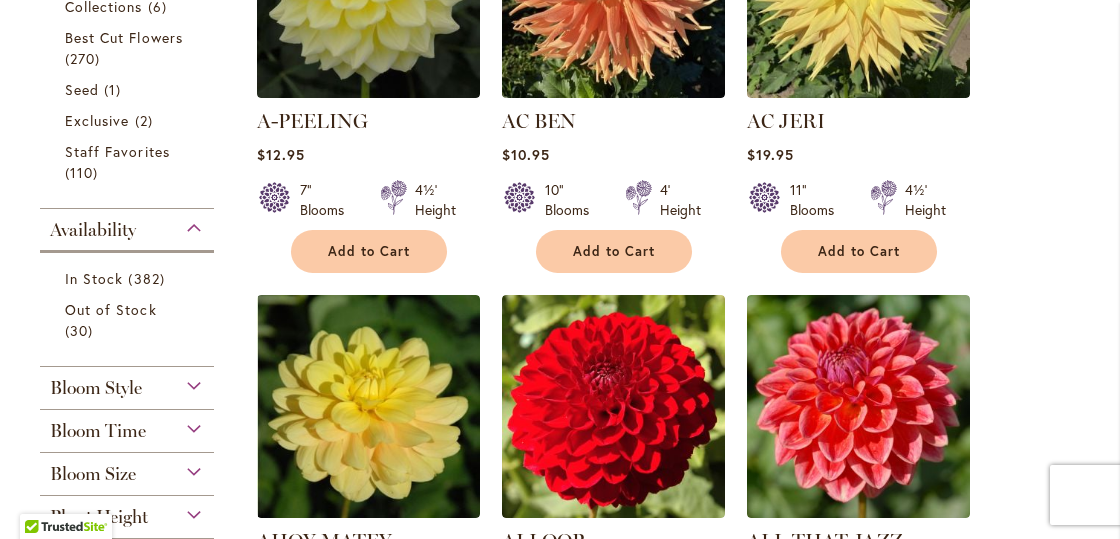 click on "Bloom Style" at bounding box center [127, 383] 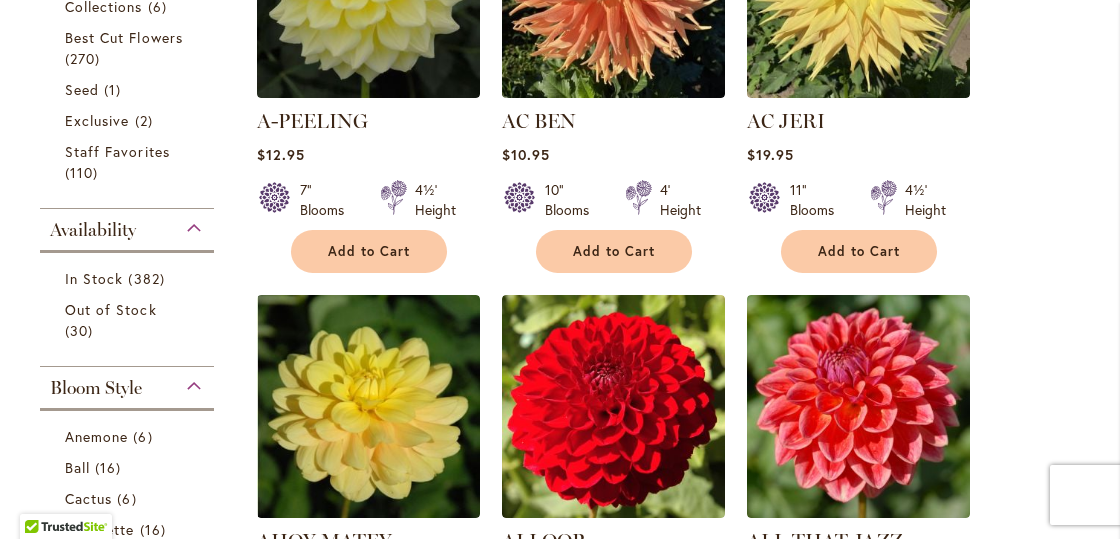 scroll, scrollTop: 955, scrollLeft: 0, axis: vertical 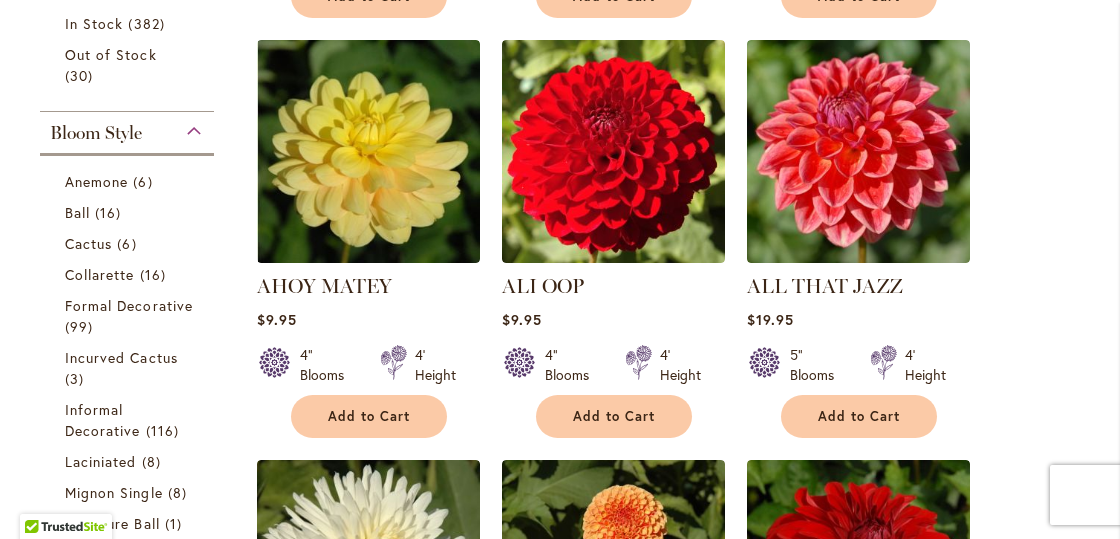 click on "Pom Pon" at bounding box center [94, 647] 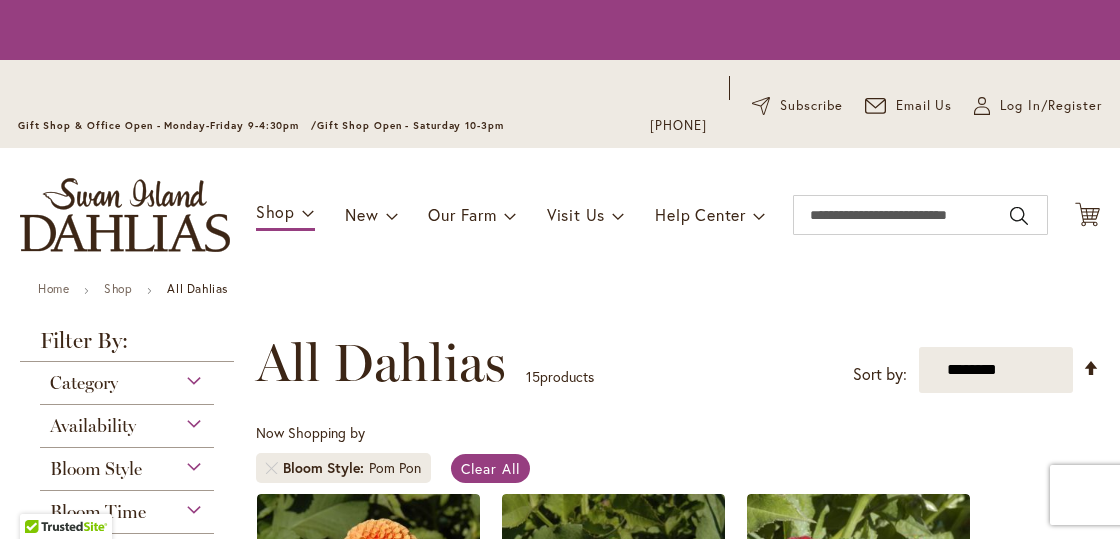 scroll, scrollTop: 0, scrollLeft: 0, axis: both 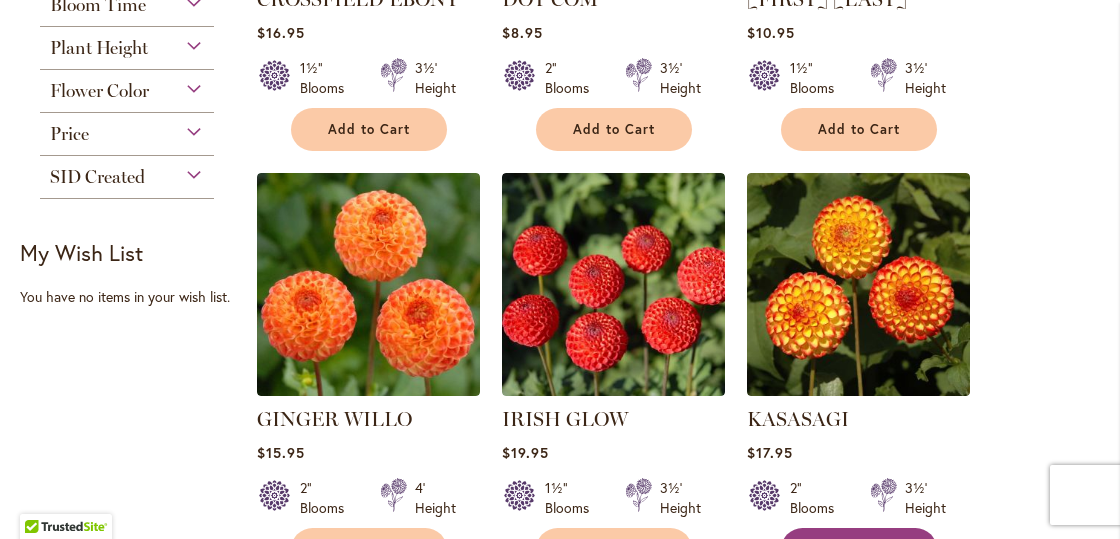 click on "Add to Cart" at bounding box center (859, 549) 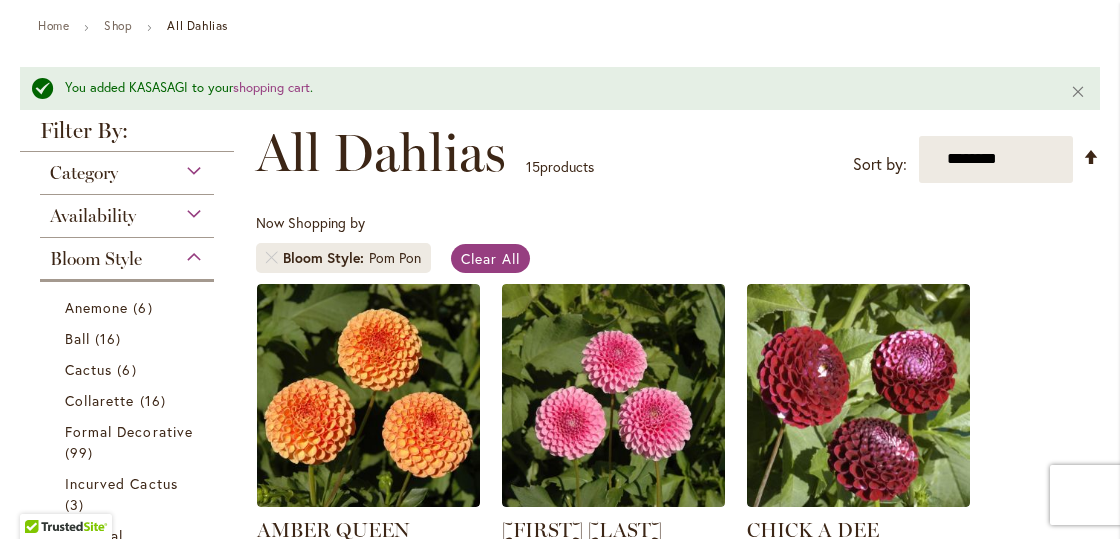 scroll, scrollTop: 247, scrollLeft: 0, axis: vertical 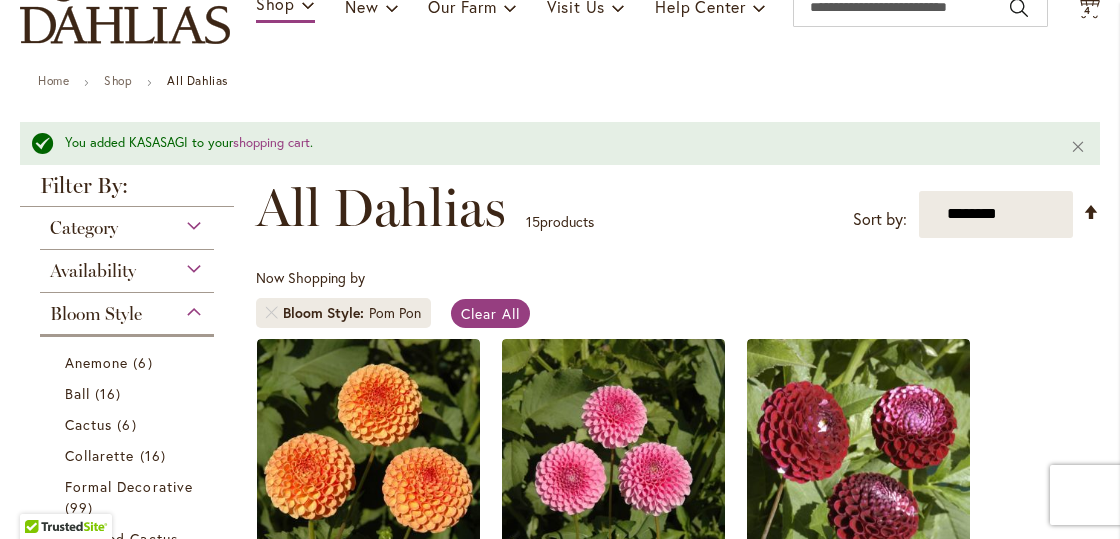 click on "Bloom Style" at bounding box center [127, 309] 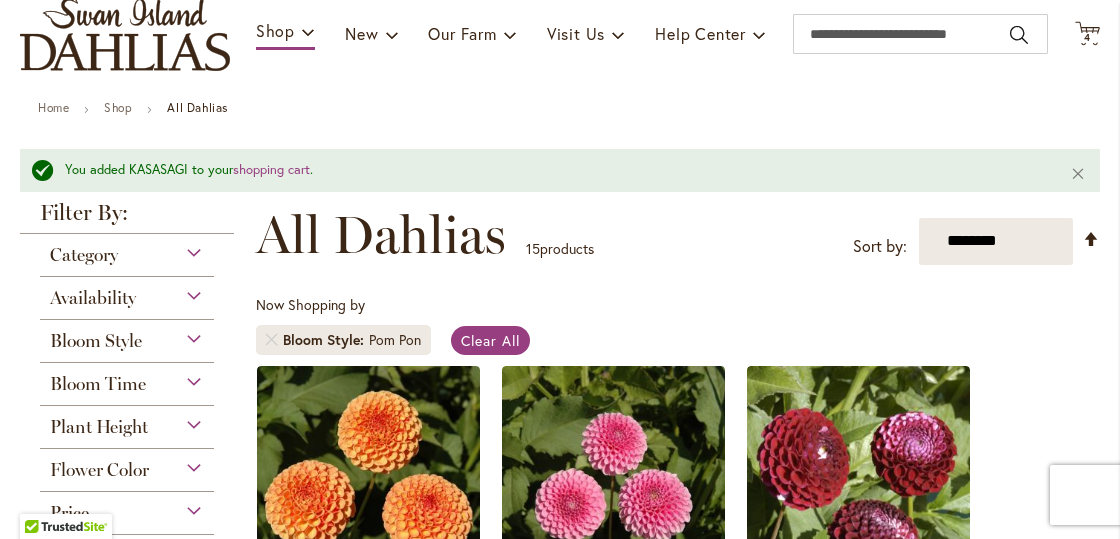 scroll, scrollTop: 100, scrollLeft: 0, axis: vertical 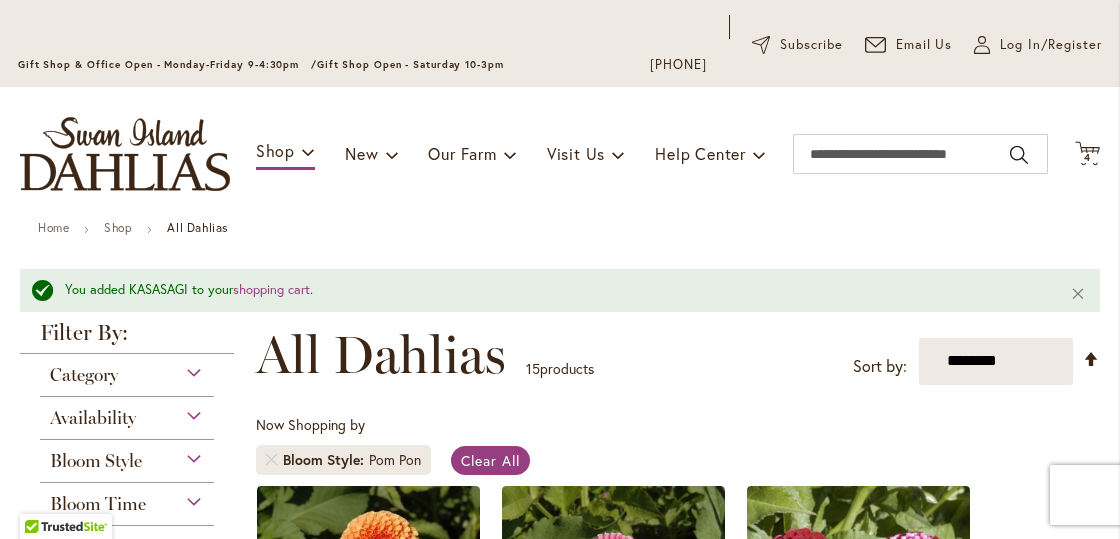 click on "Bloom Style" at bounding box center [127, 456] 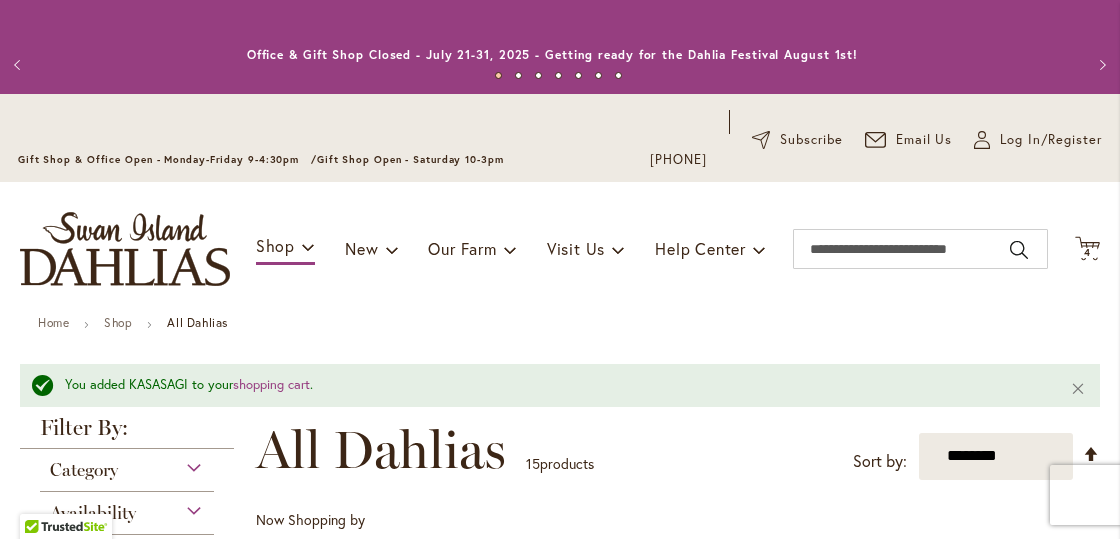 scroll, scrollTop: 0, scrollLeft: 0, axis: both 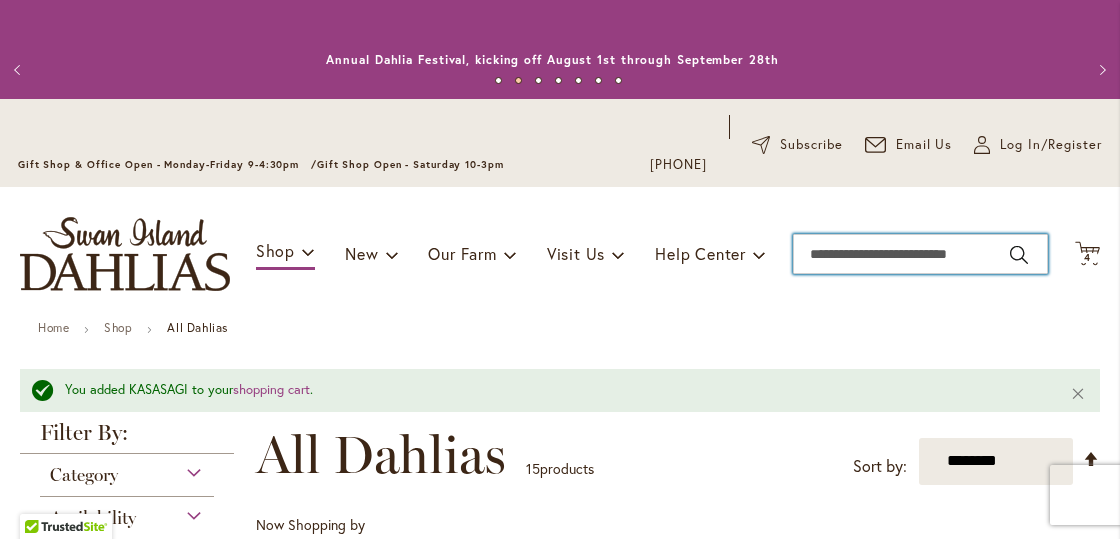 click on "Search" at bounding box center [920, 254] 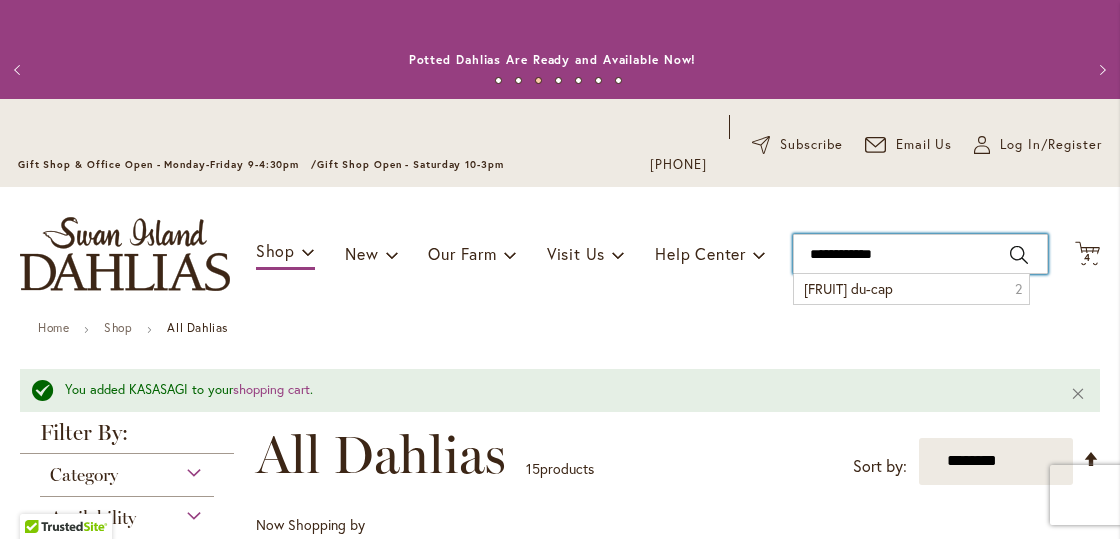 type on "**********" 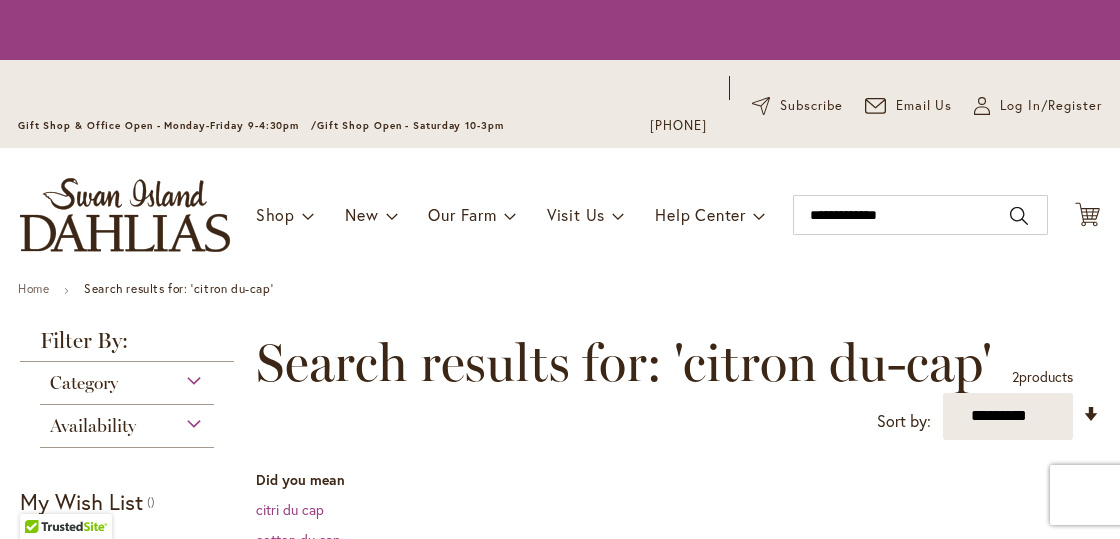 scroll, scrollTop: 0, scrollLeft: 0, axis: both 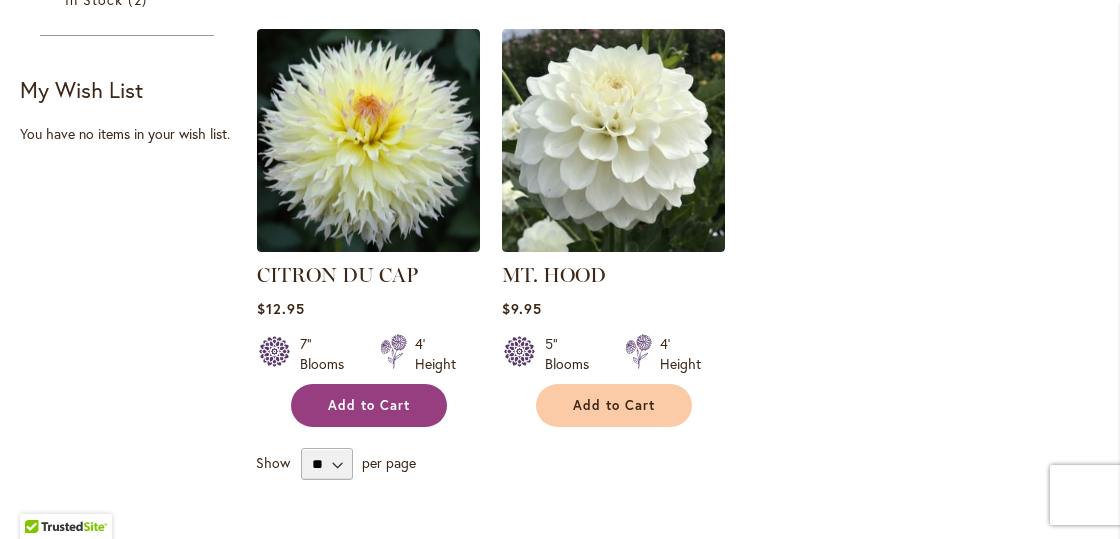 click on "Add to Cart" at bounding box center (369, 405) 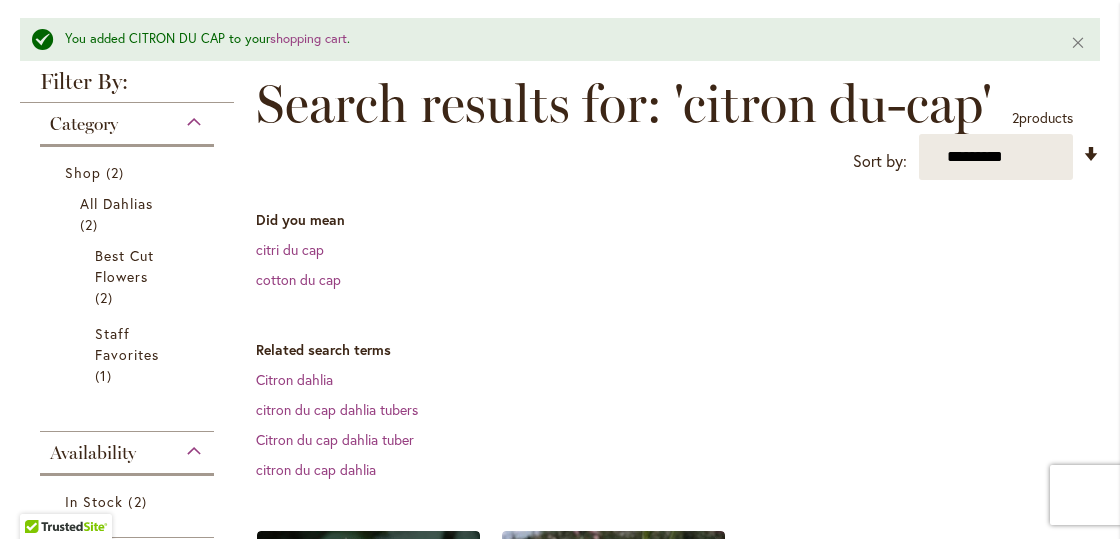 scroll, scrollTop: 348, scrollLeft: 0, axis: vertical 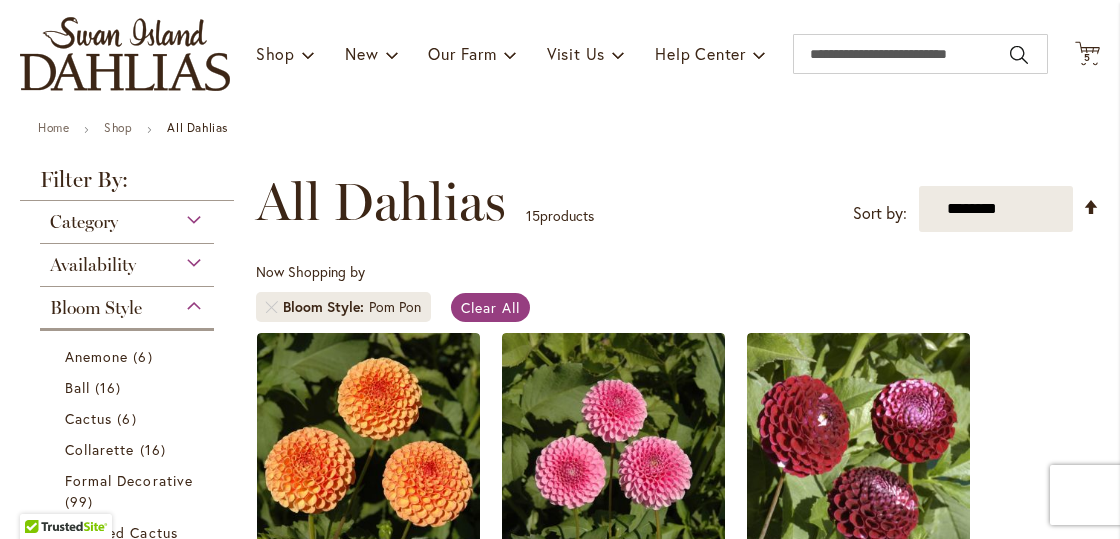 click on "Bloom Style" at bounding box center [127, 303] 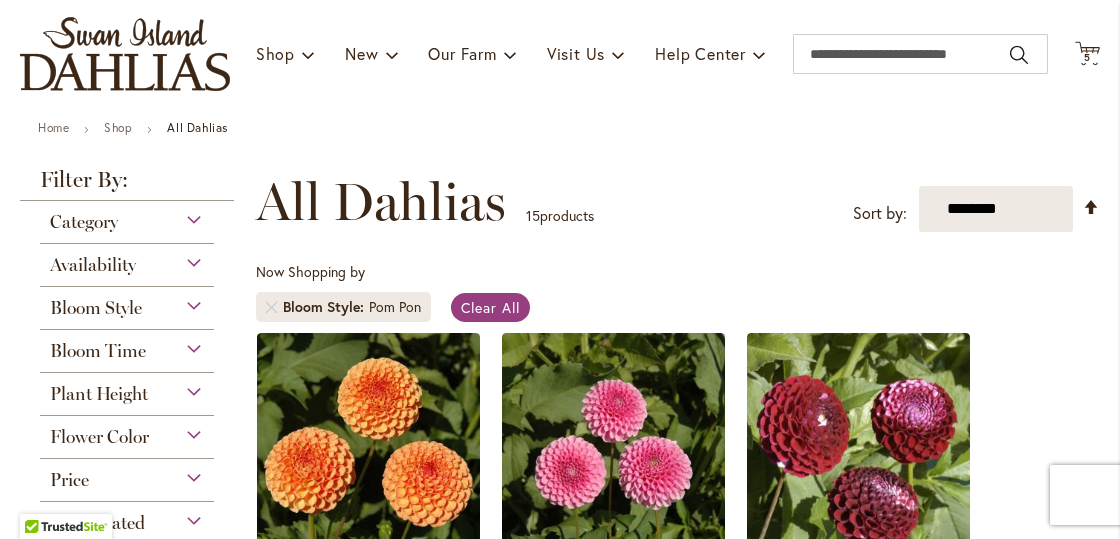 click on "Flower Color" at bounding box center (127, 432) 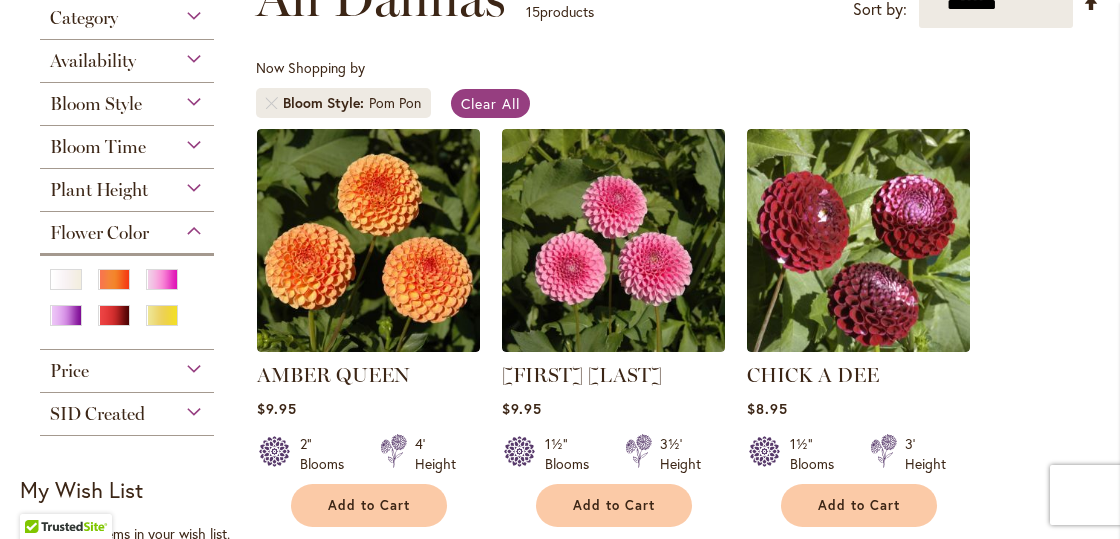 scroll, scrollTop: 500, scrollLeft: 0, axis: vertical 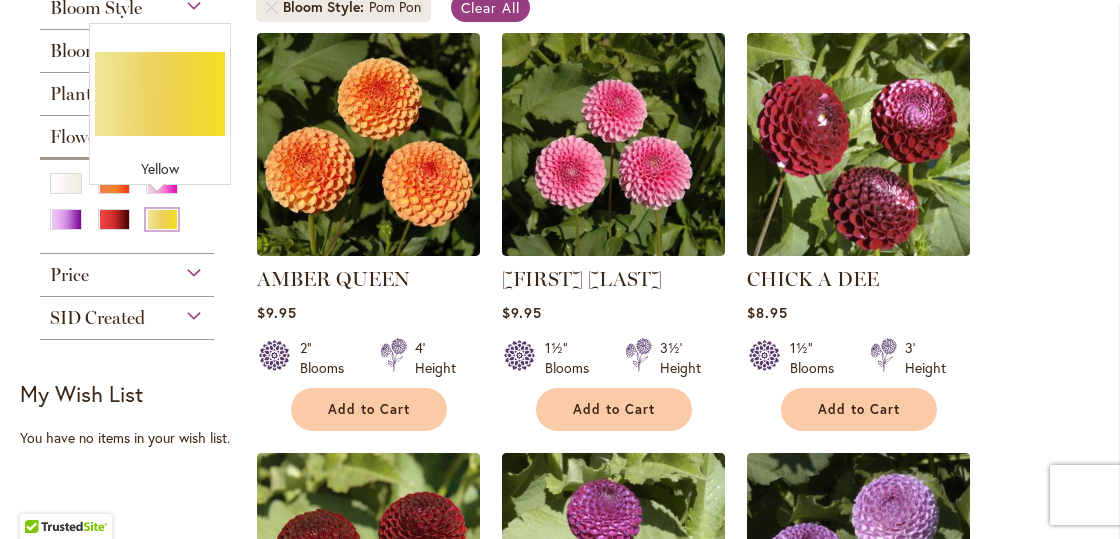 click at bounding box center (162, 219) 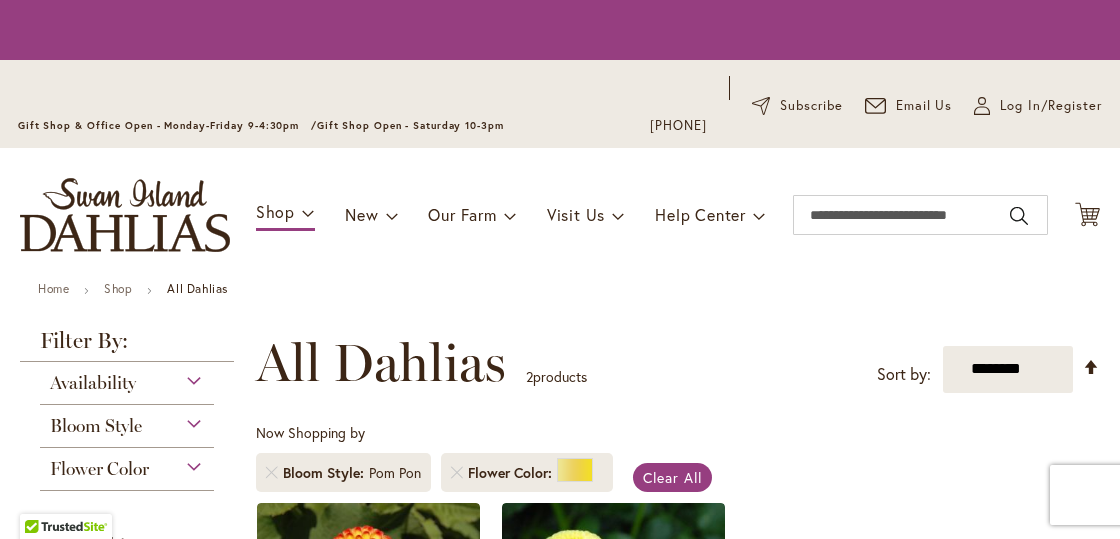 scroll, scrollTop: 0, scrollLeft: 0, axis: both 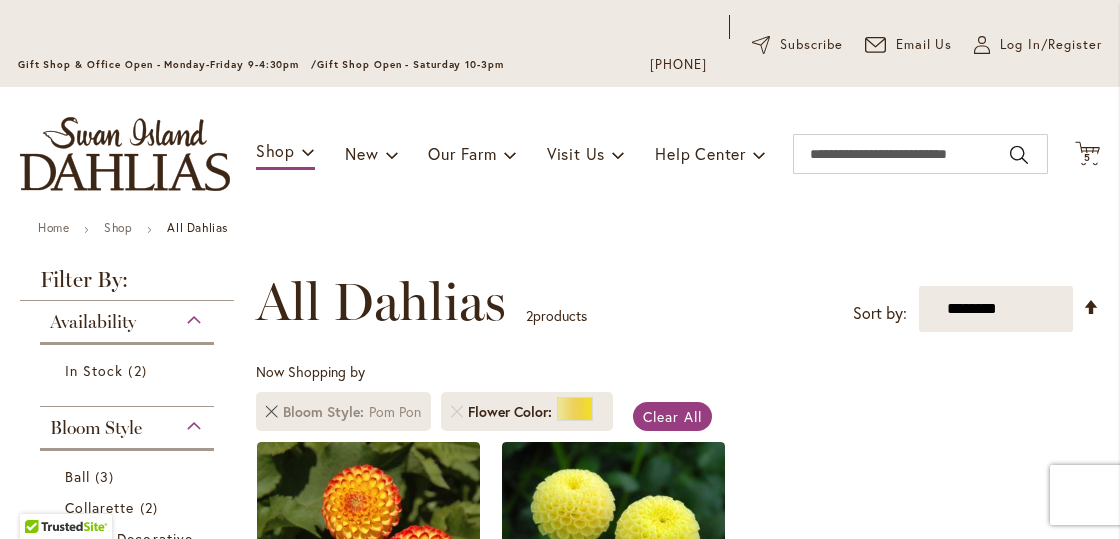 click at bounding box center (272, 412) 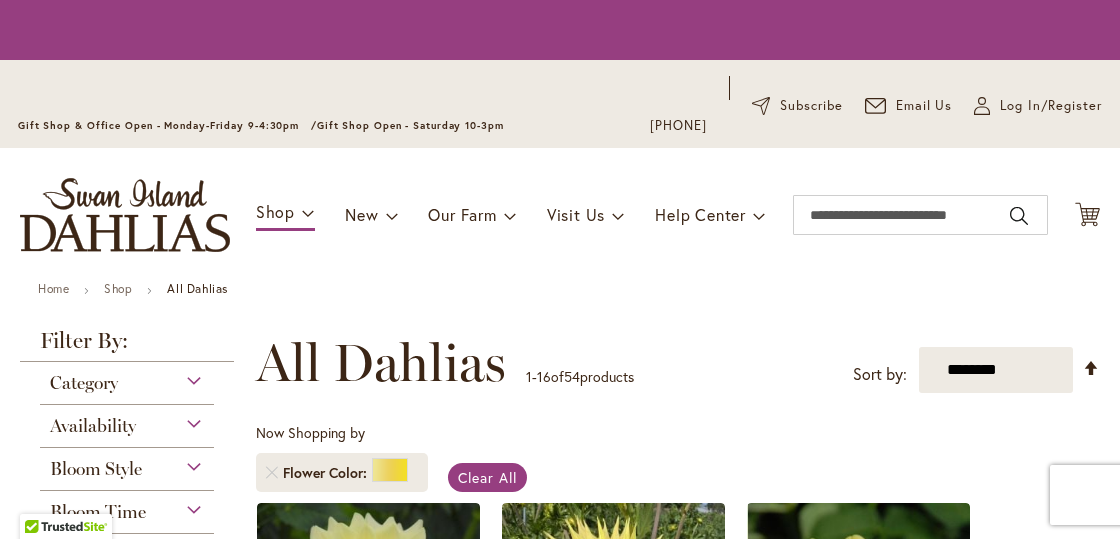 scroll, scrollTop: 0, scrollLeft: 0, axis: both 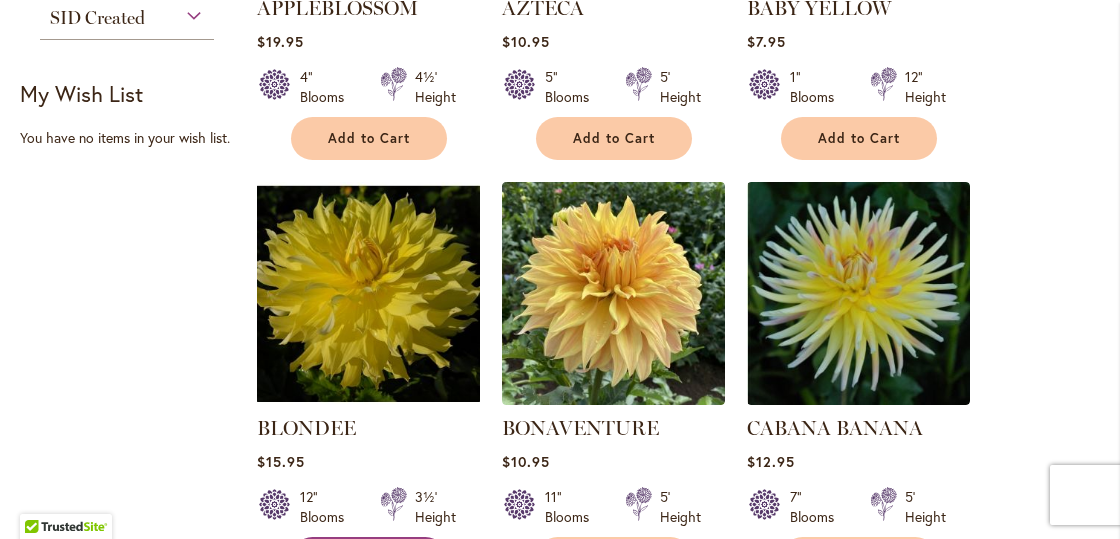 click on "Add to Cart" at bounding box center [369, 558] 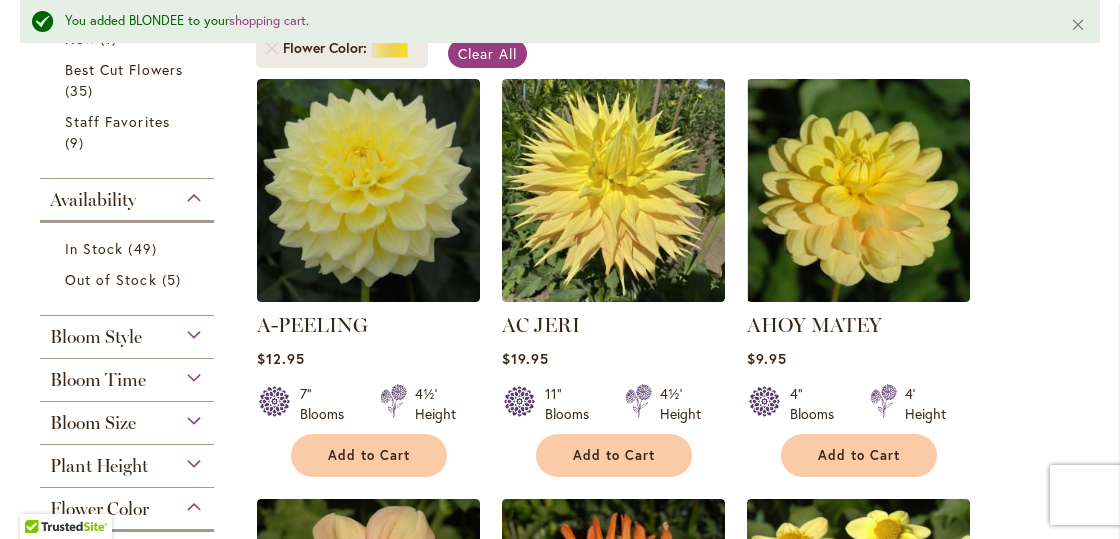 scroll, scrollTop: 448, scrollLeft: 0, axis: vertical 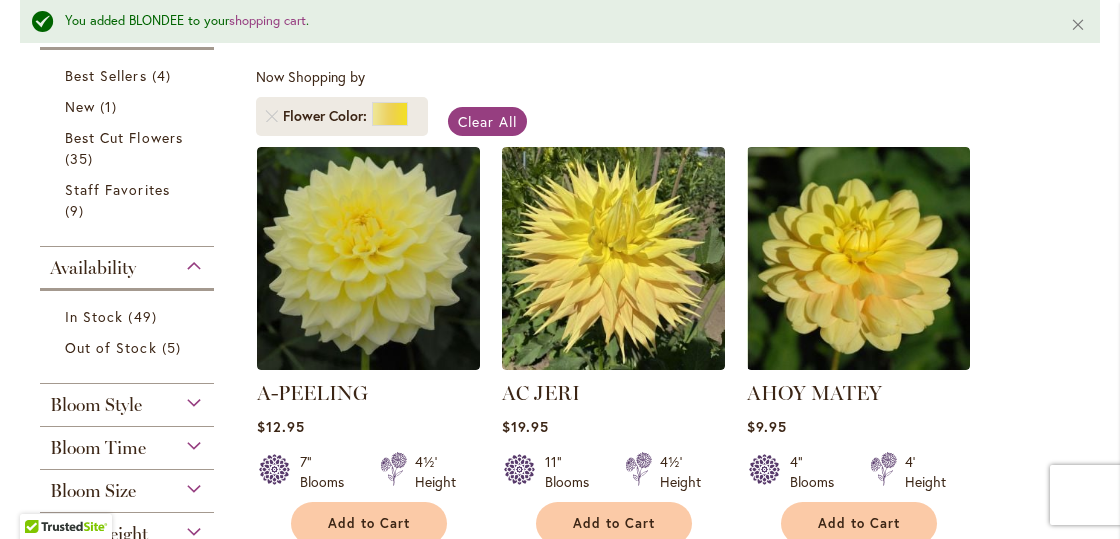 click on "Bloom Size" at bounding box center (127, 486) 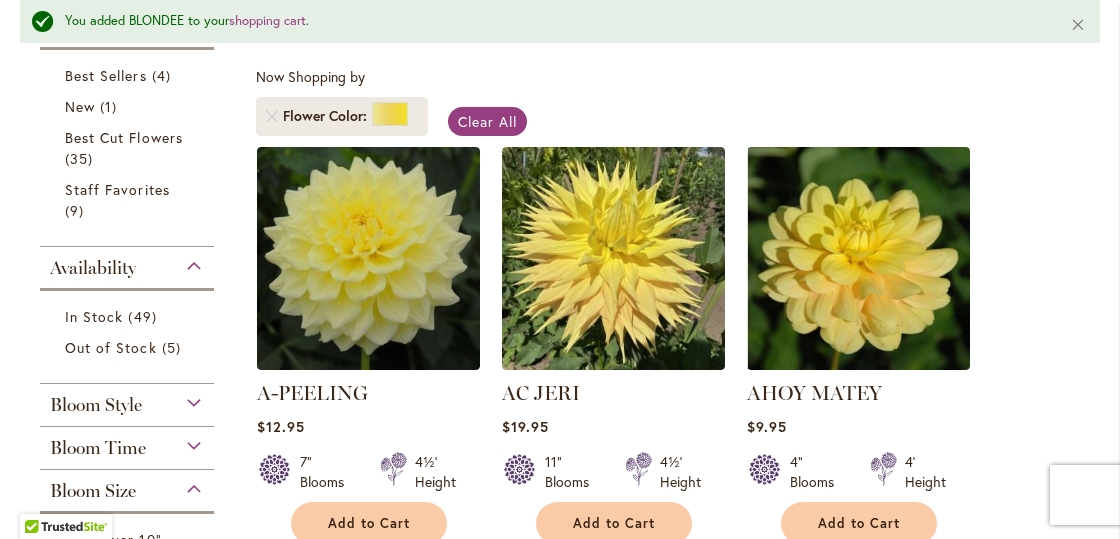 scroll, scrollTop: 831, scrollLeft: 0, axis: vertical 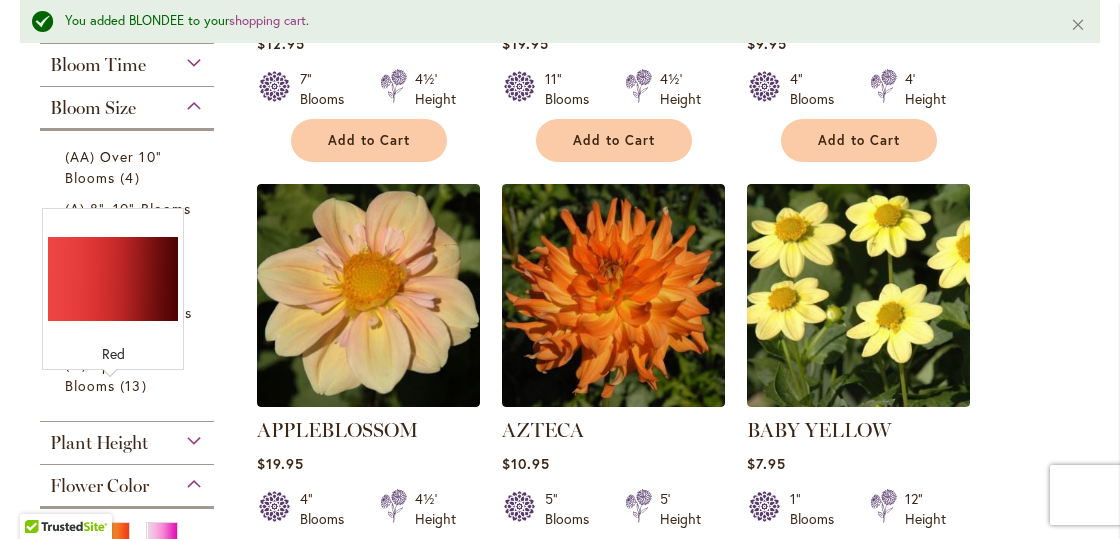 click at bounding box center (114, 568) 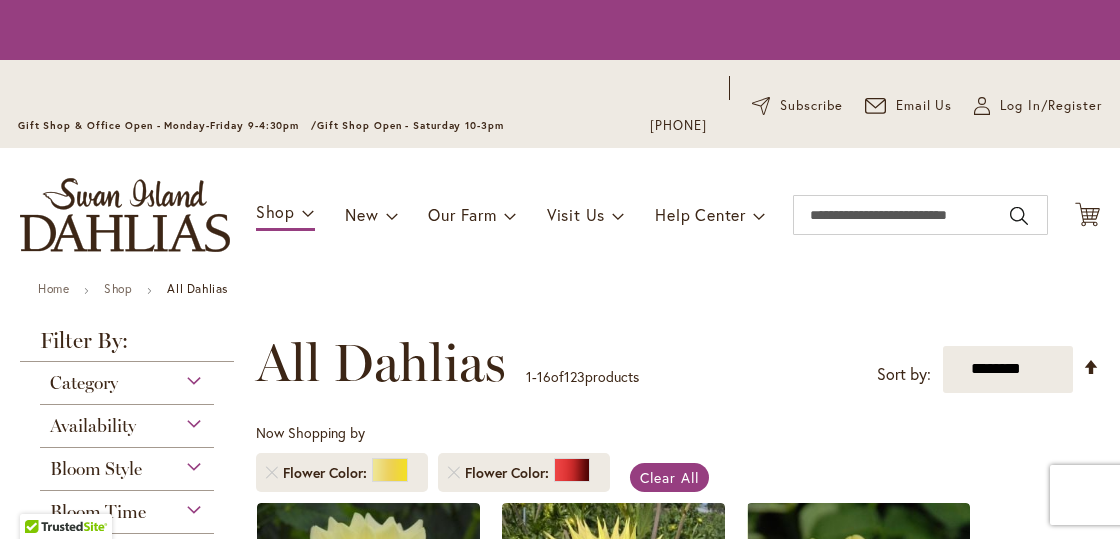 scroll, scrollTop: 0, scrollLeft: 0, axis: both 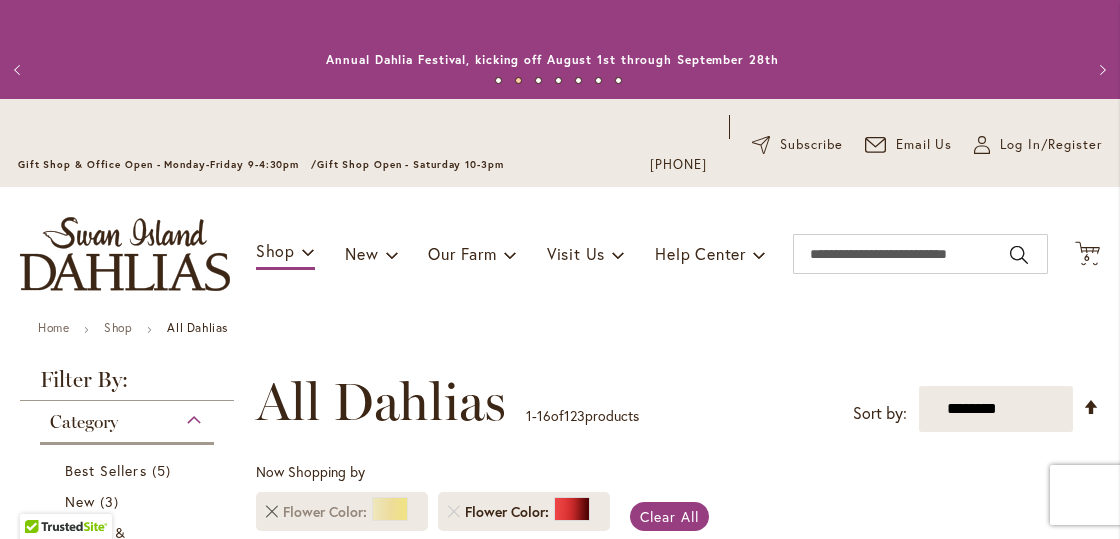 click at bounding box center [272, 512] 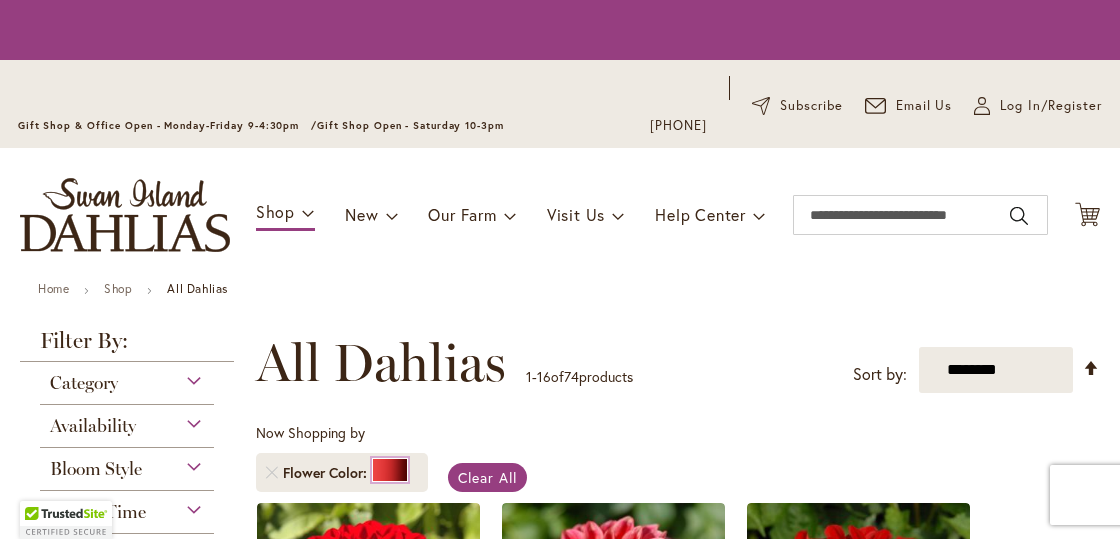 scroll, scrollTop: 0, scrollLeft: 0, axis: both 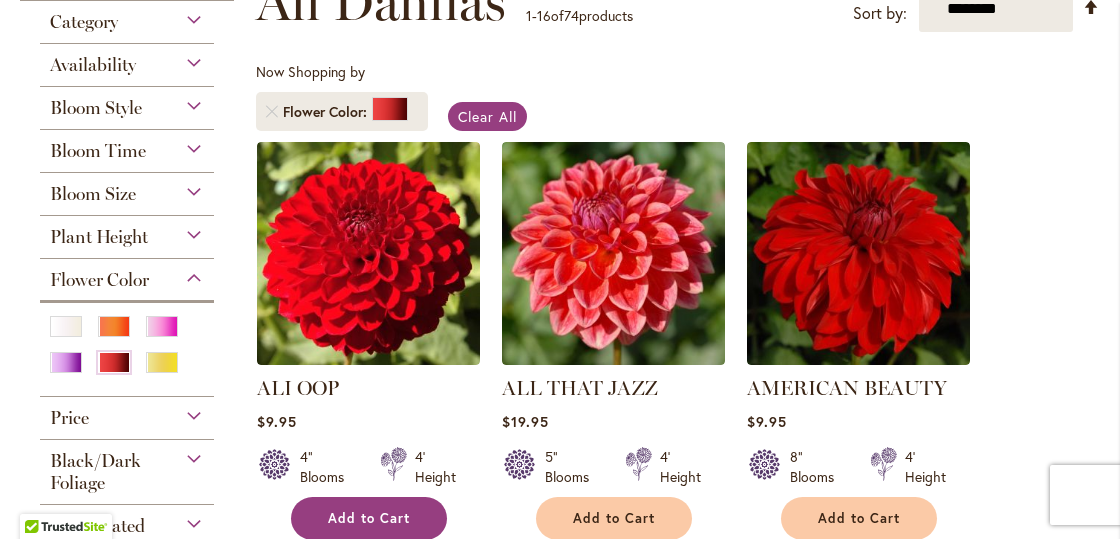 click on "Add to Cart" at bounding box center (369, 518) 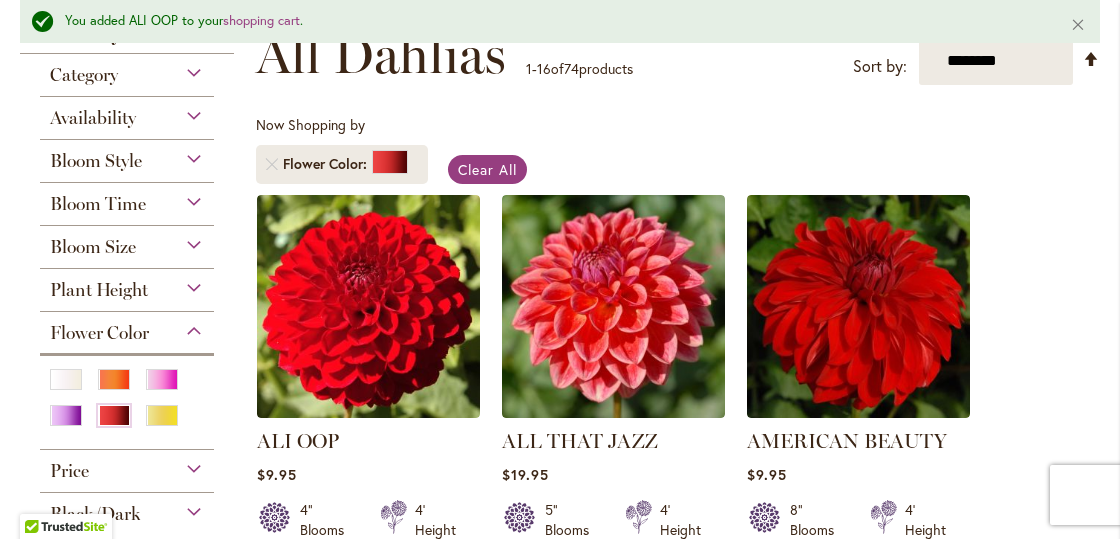 scroll, scrollTop: 447, scrollLeft: 0, axis: vertical 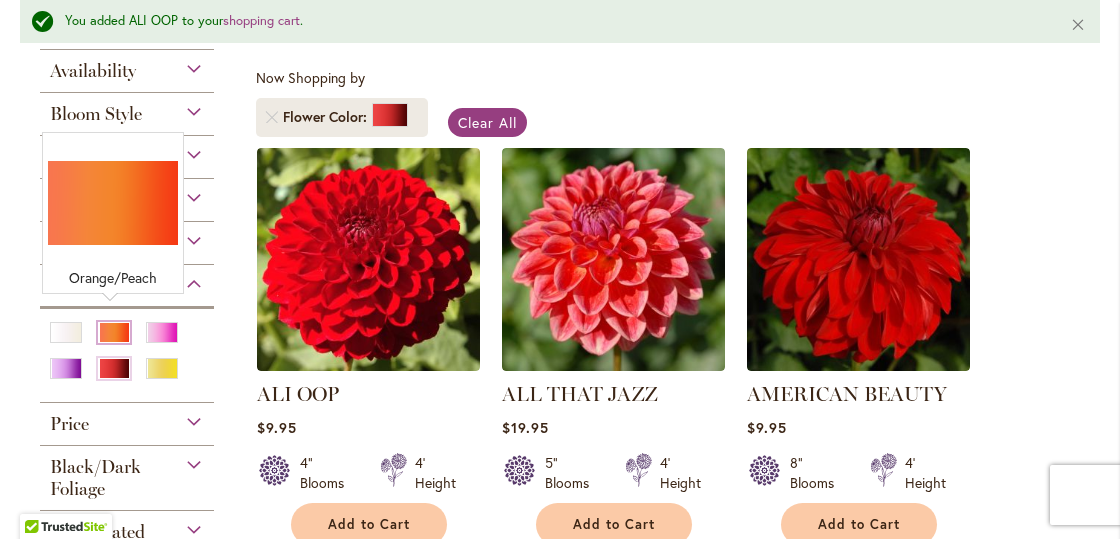click at bounding box center (114, 332) 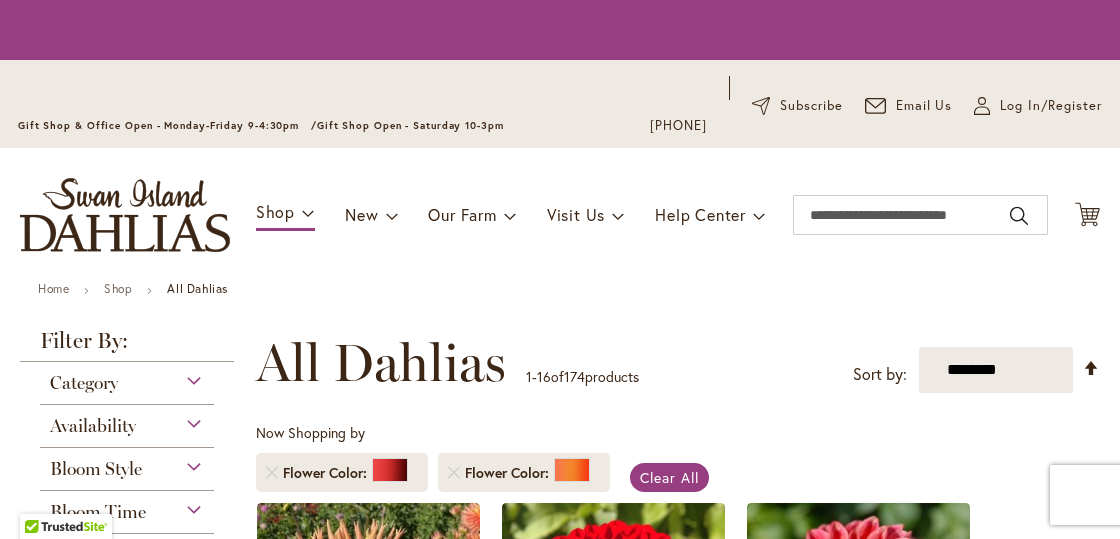 scroll, scrollTop: 0, scrollLeft: 0, axis: both 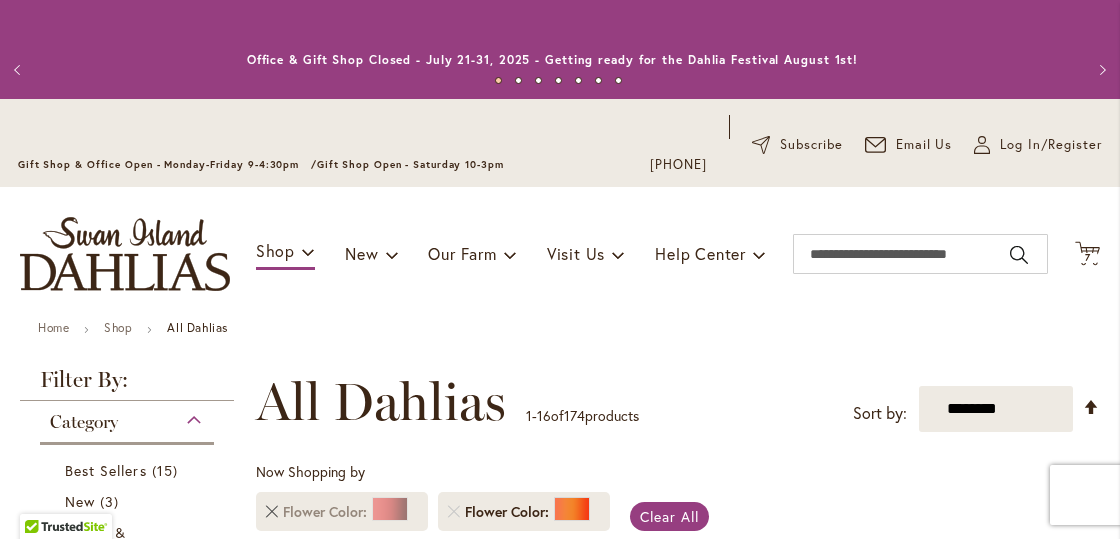 click at bounding box center [272, 512] 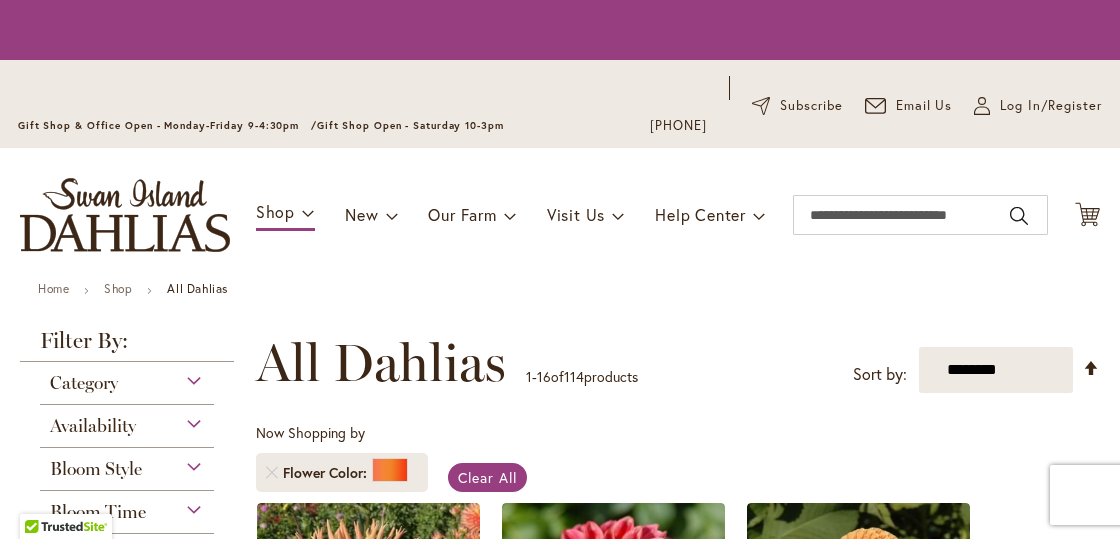 scroll, scrollTop: 0, scrollLeft: 0, axis: both 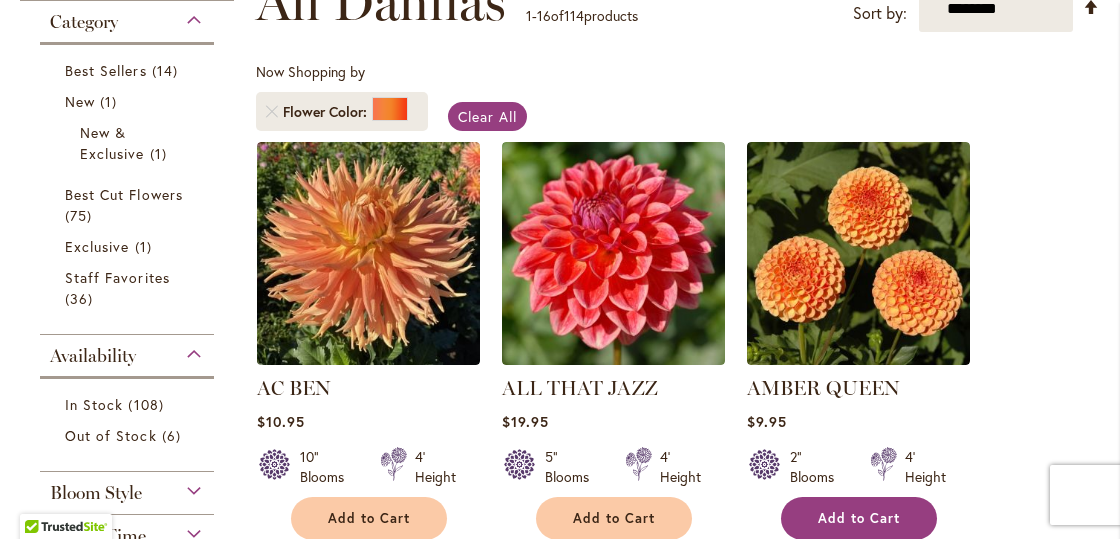 click on "Add to Cart" at bounding box center (859, 518) 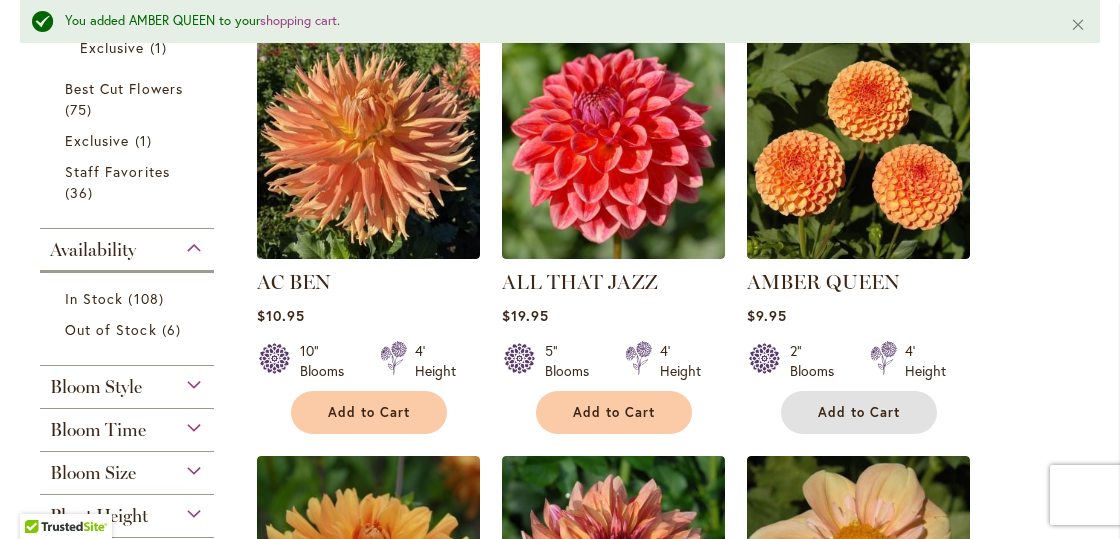 scroll, scrollTop: 647, scrollLeft: 0, axis: vertical 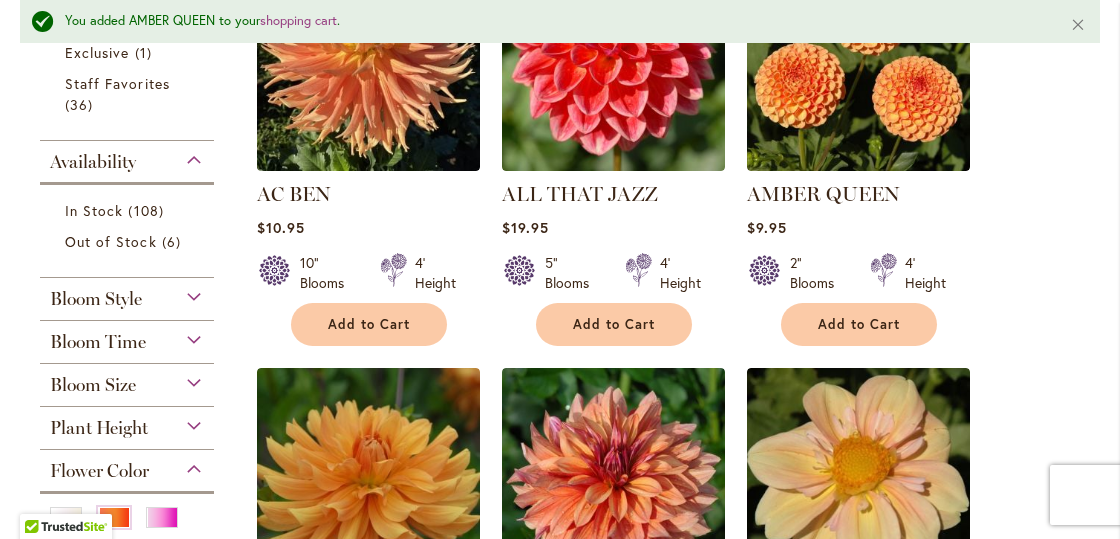 click on "Bloom Size" at bounding box center [127, 380] 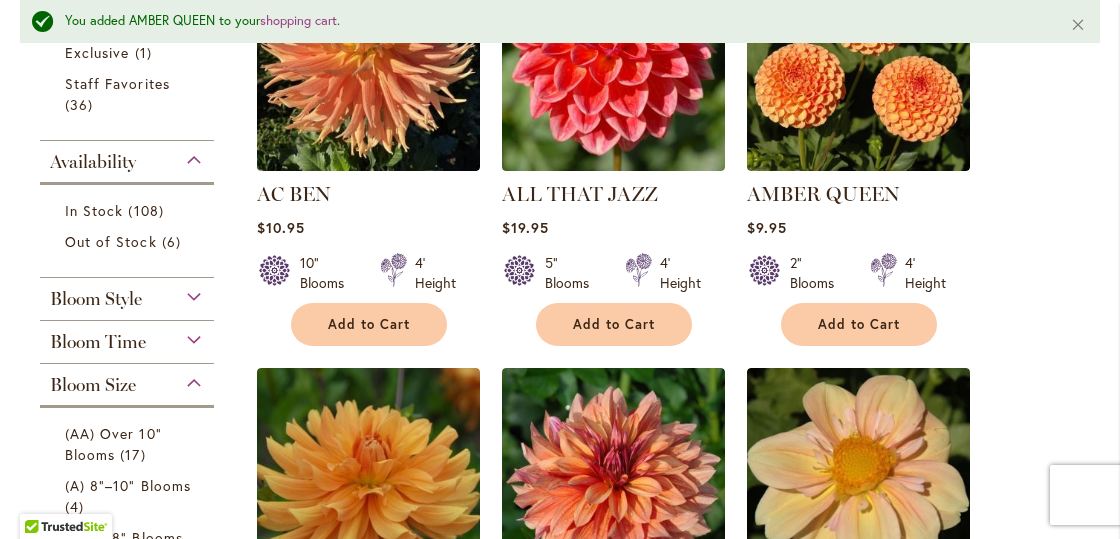 click on "(BB) 4"–6" Blooms" at bounding box center (128, 589) 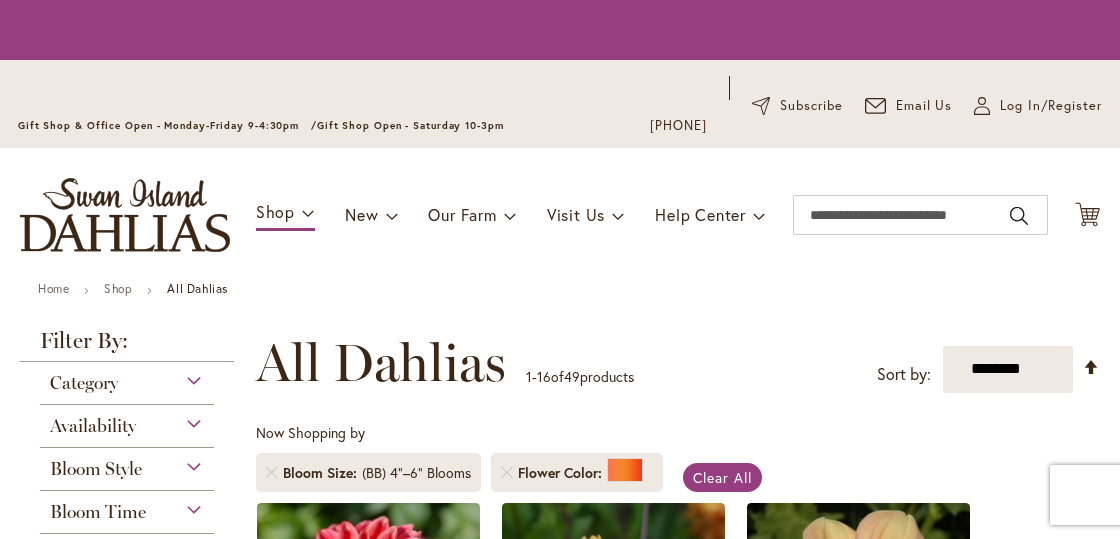 scroll, scrollTop: 0, scrollLeft: 0, axis: both 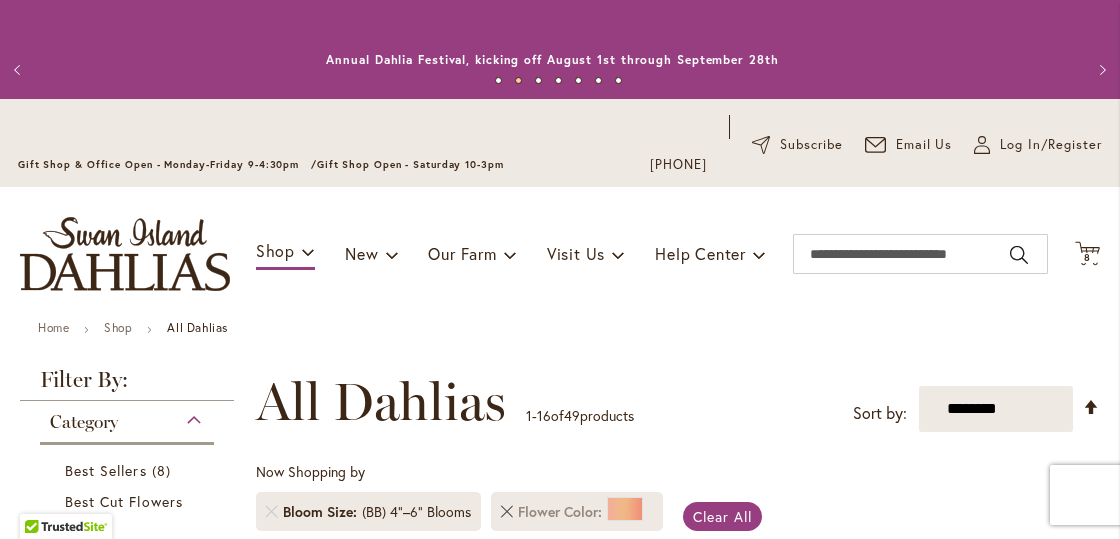 click at bounding box center [507, 512] 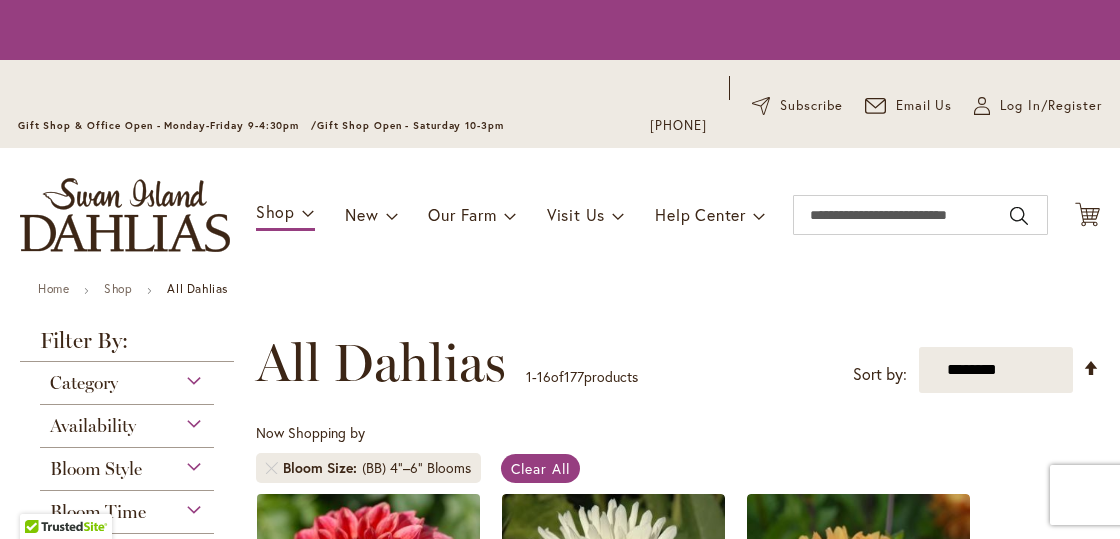 scroll, scrollTop: 0, scrollLeft: 0, axis: both 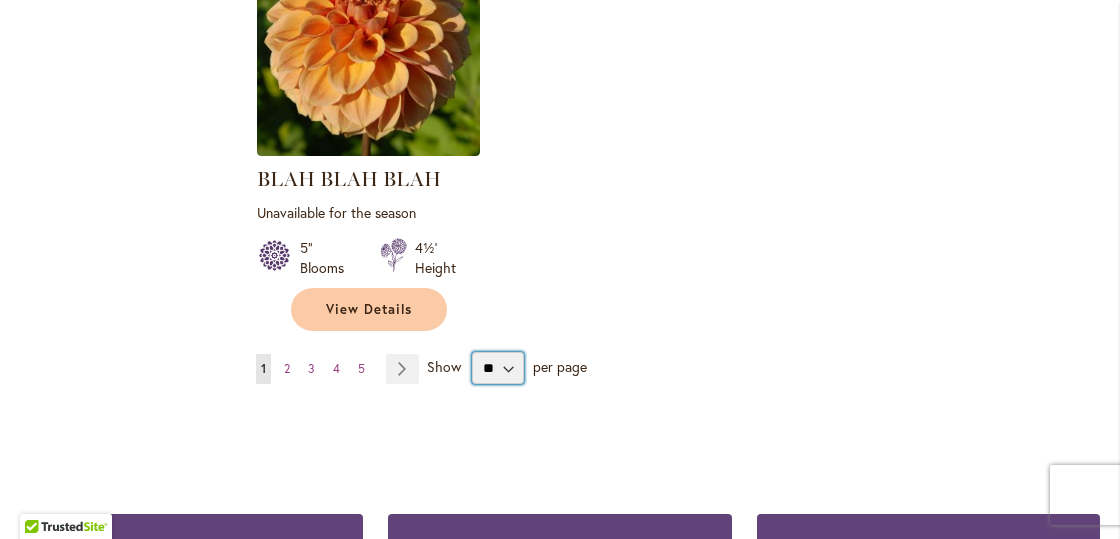 click on "**
**
**
**" at bounding box center [498, 368] 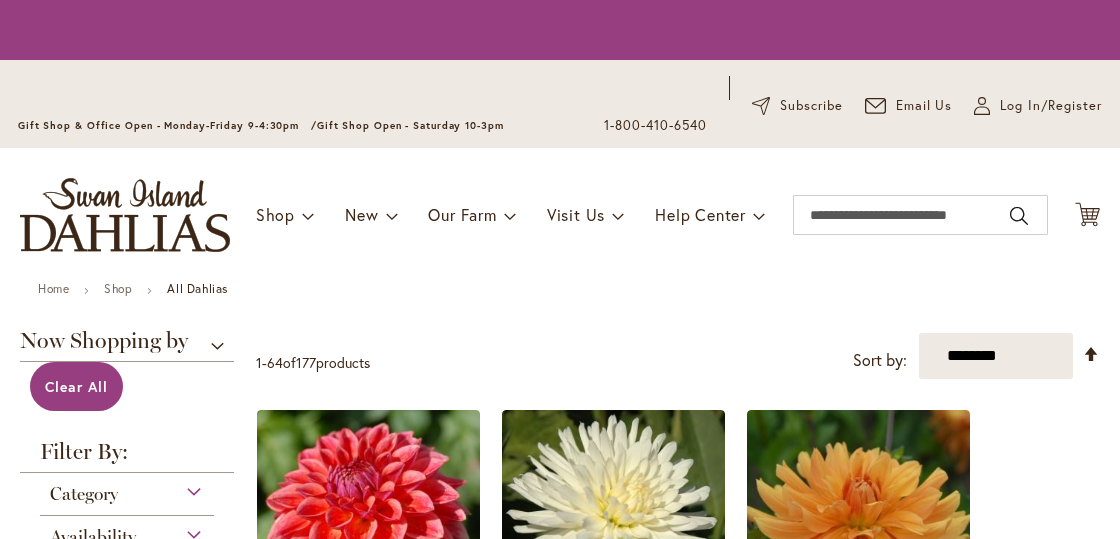 scroll, scrollTop: 0, scrollLeft: 0, axis: both 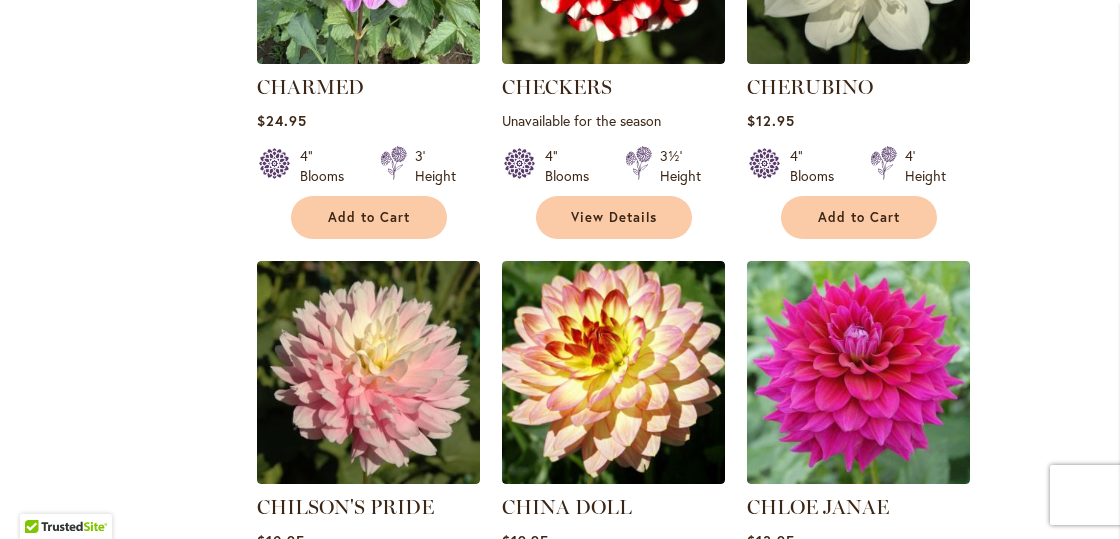 click on "Add to Cart" at bounding box center [614, 637] 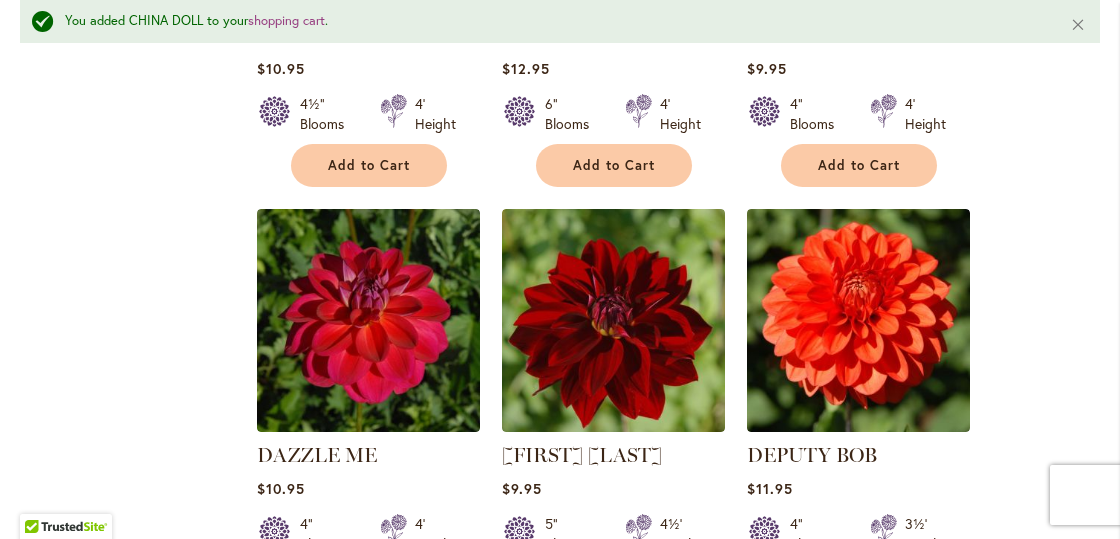 scroll, scrollTop: 6747, scrollLeft: 0, axis: vertical 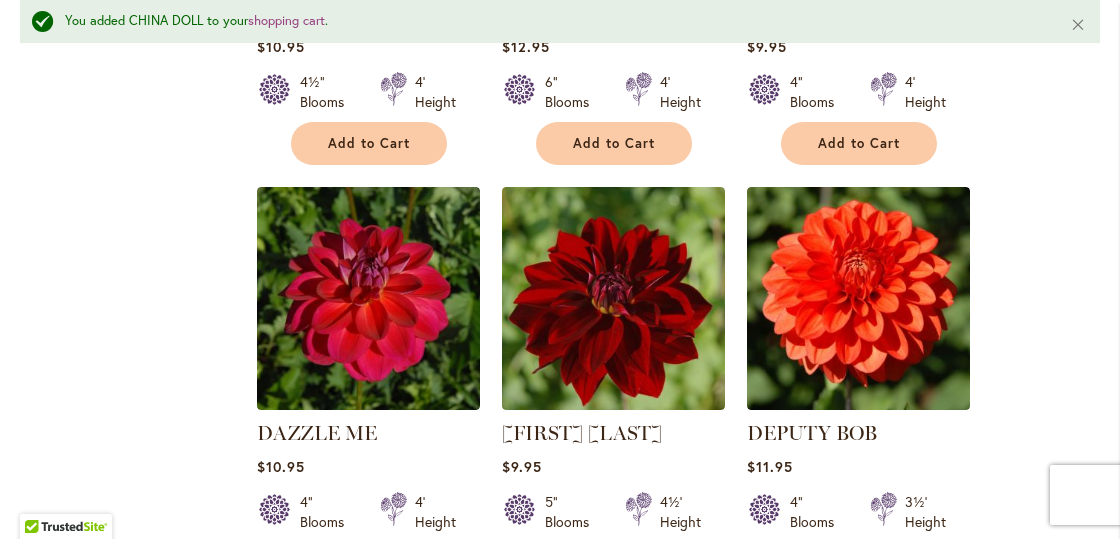 click on "Add to Cart" at bounding box center [614, 563] 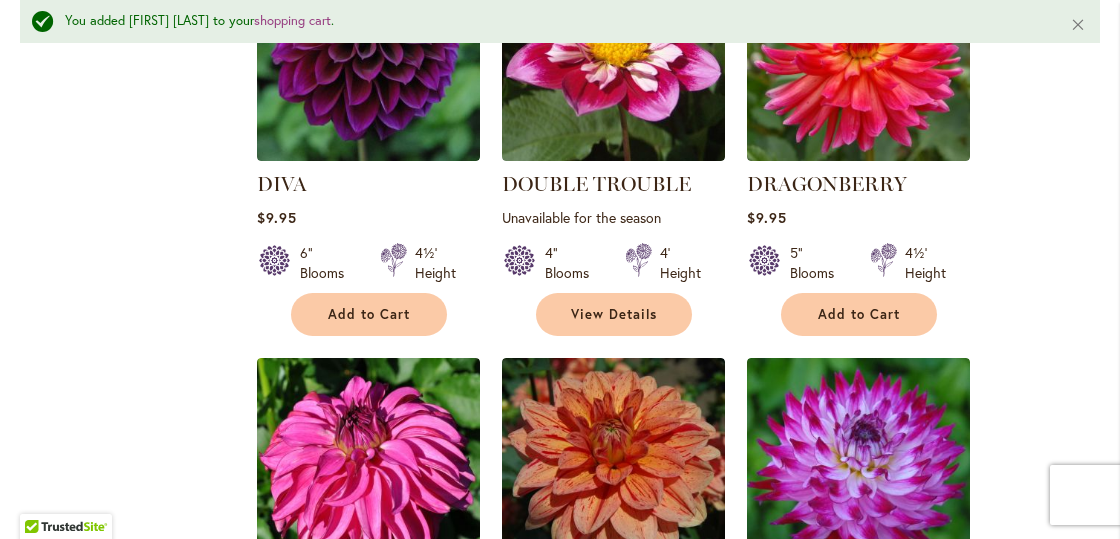 scroll, scrollTop: 7447, scrollLeft: 0, axis: vertical 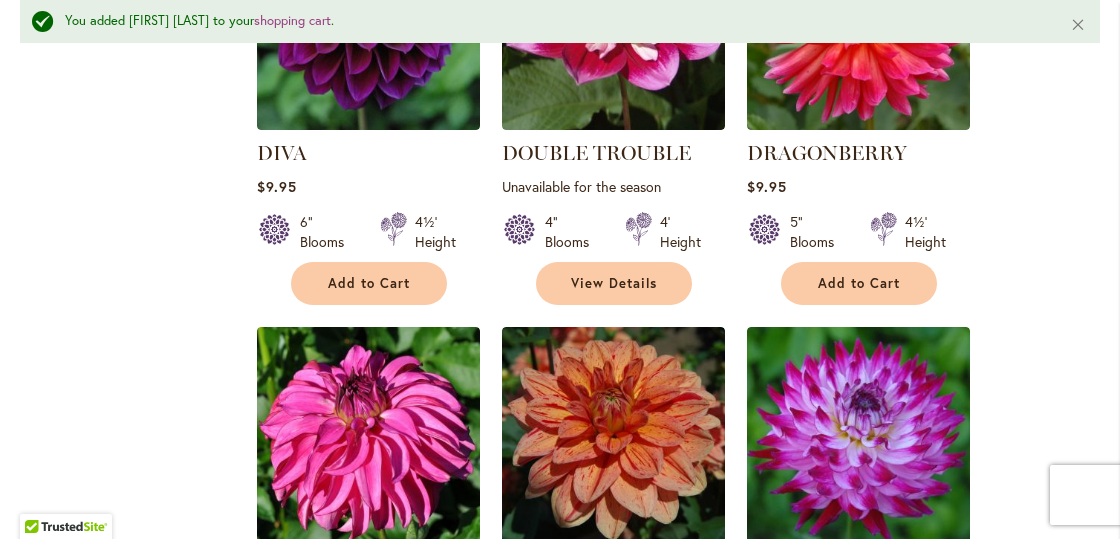 click on "Add to Cart" at bounding box center (859, 703) 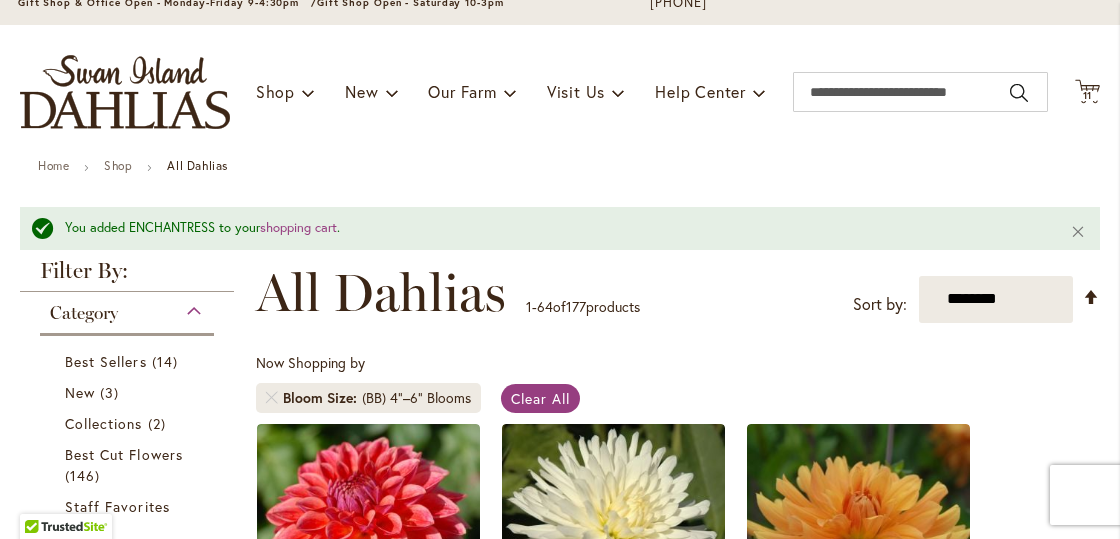 scroll, scrollTop: 147, scrollLeft: 0, axis: vertical 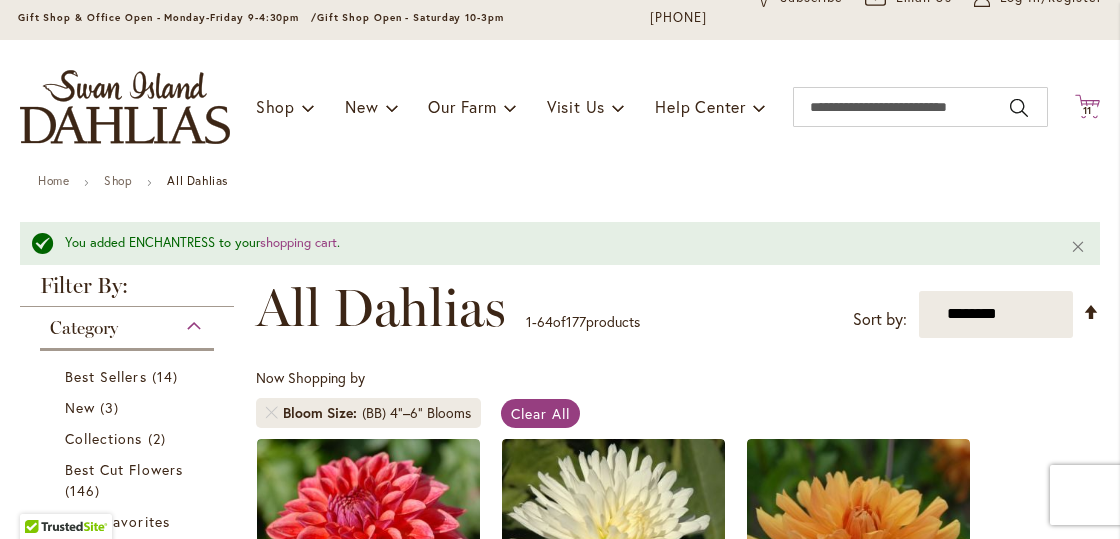 click on "11
11
items" at bounding box center [1088, 111] 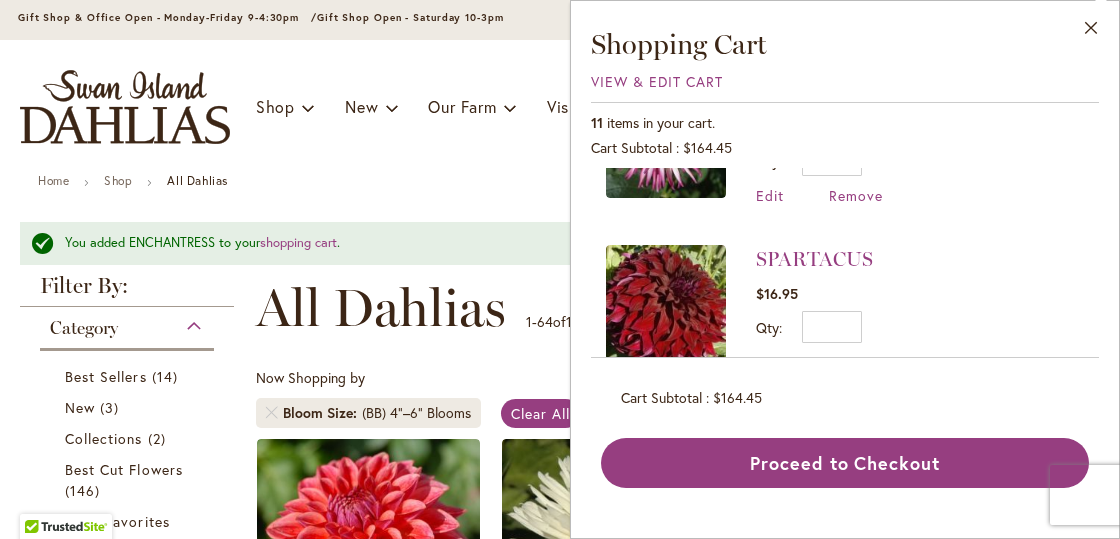 scroll, scrollTop: 1610, scrollLeft: 0, axis: vertical 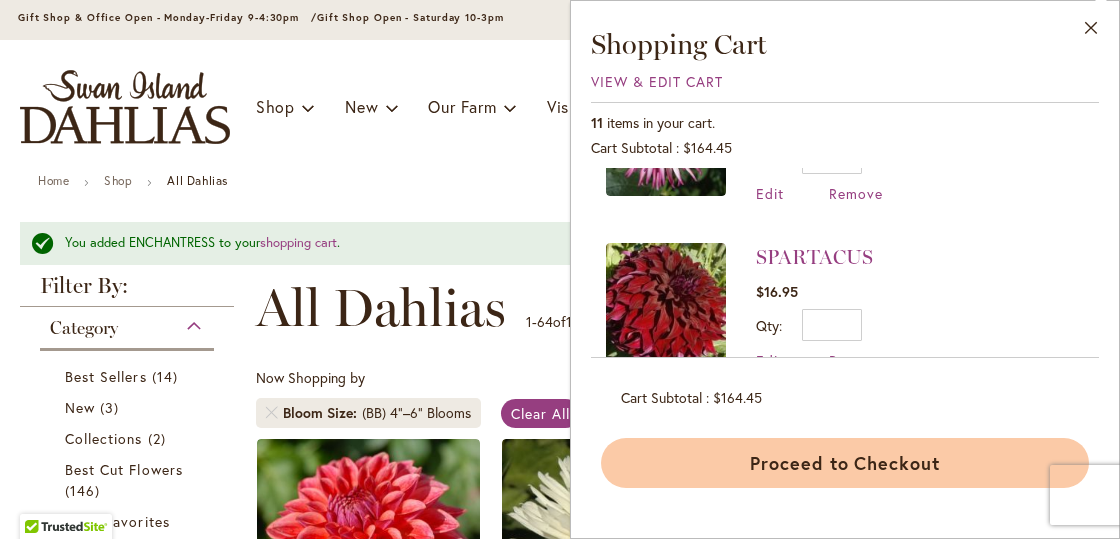 click on "Proceed to Checkout" at bounding box center (845, 463) 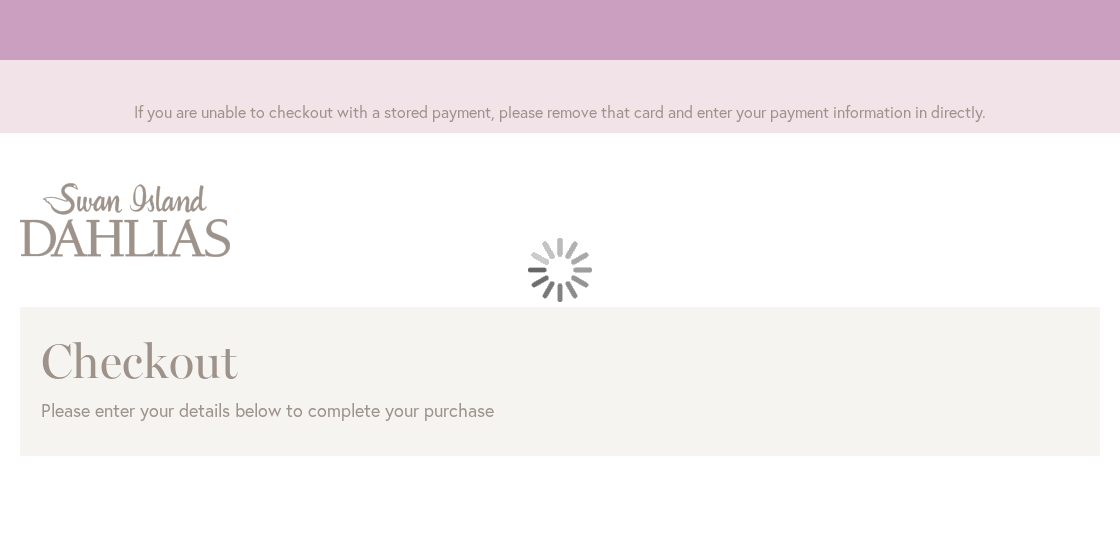 scroll, scrollTop: 0, scrollLeft: 0, axis: both 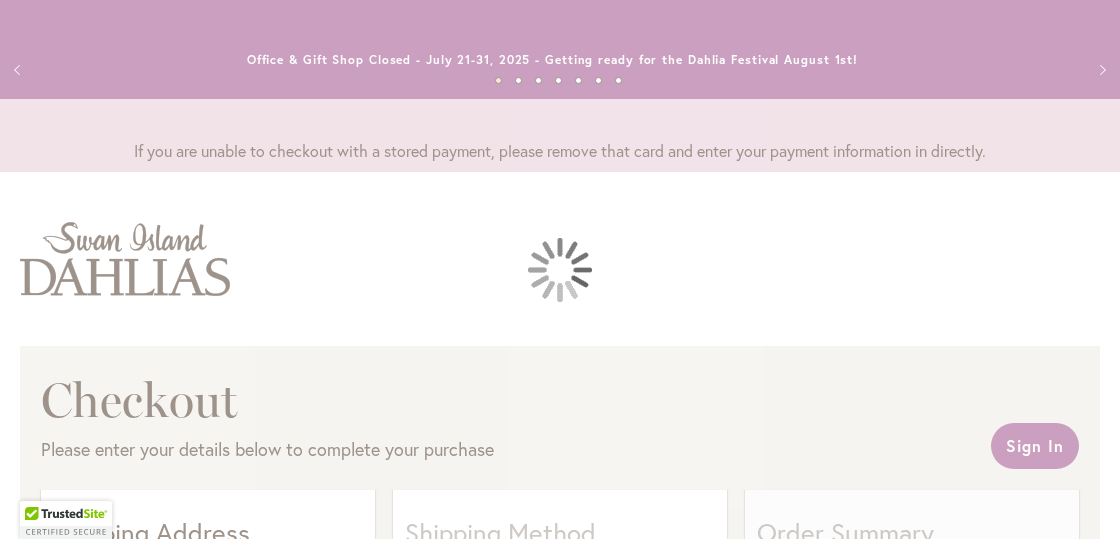 select on "**" 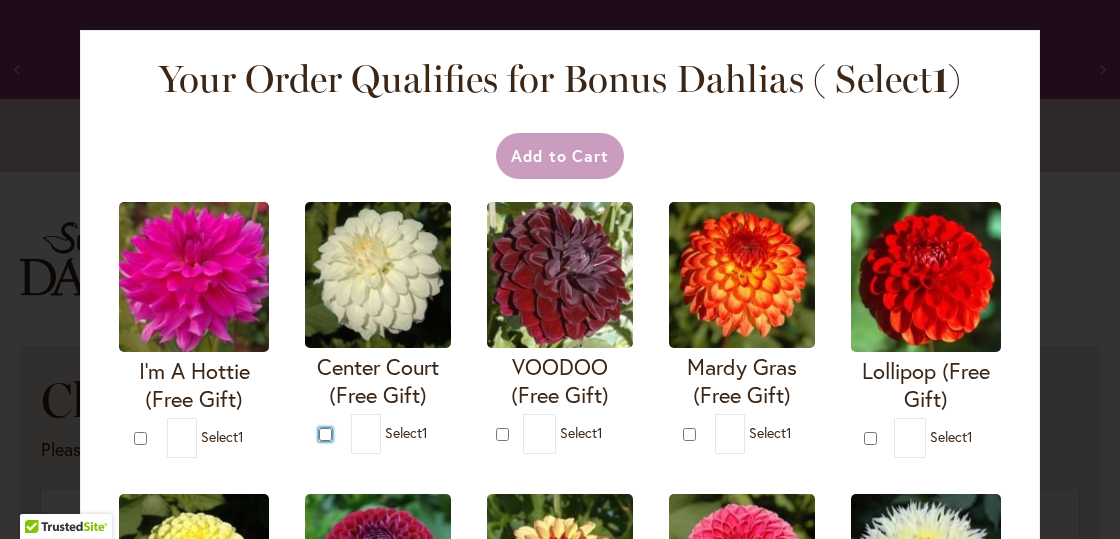type on "*" 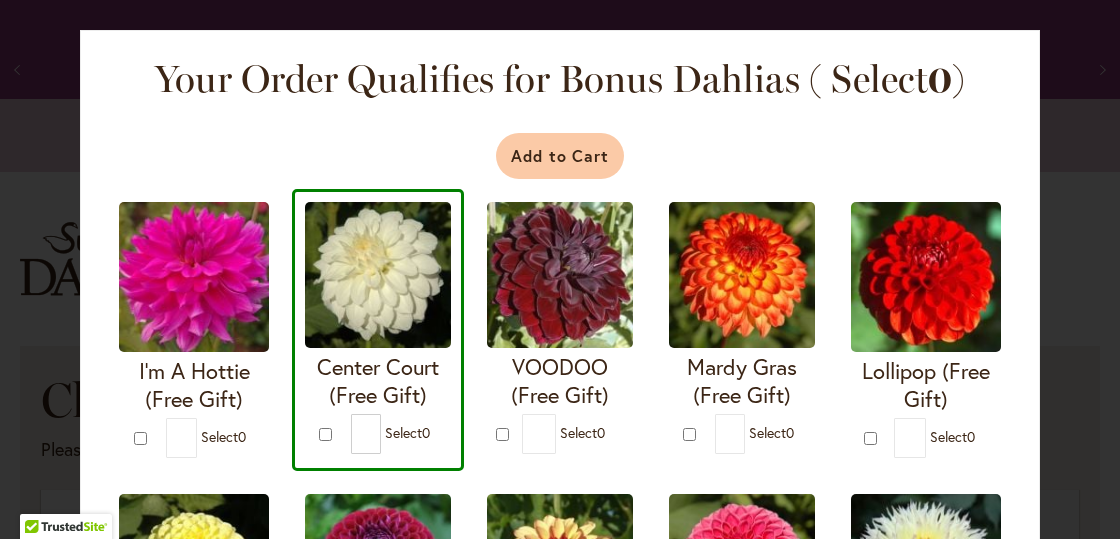 click on "Add to Cart" at bounding box center (560, 156) 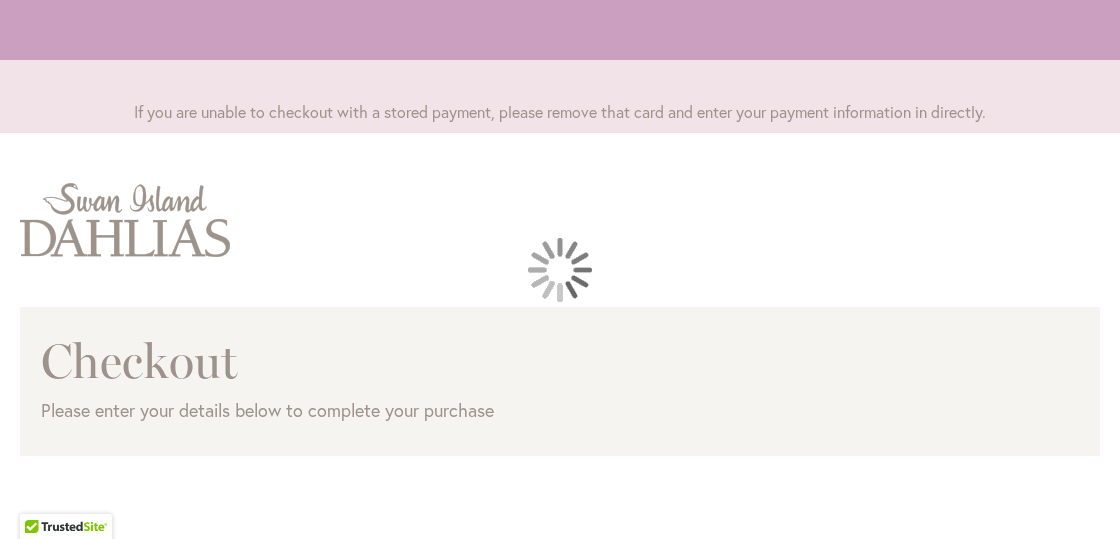 scroll, scrollTop: 0, scrollLeft: 0, axis: both 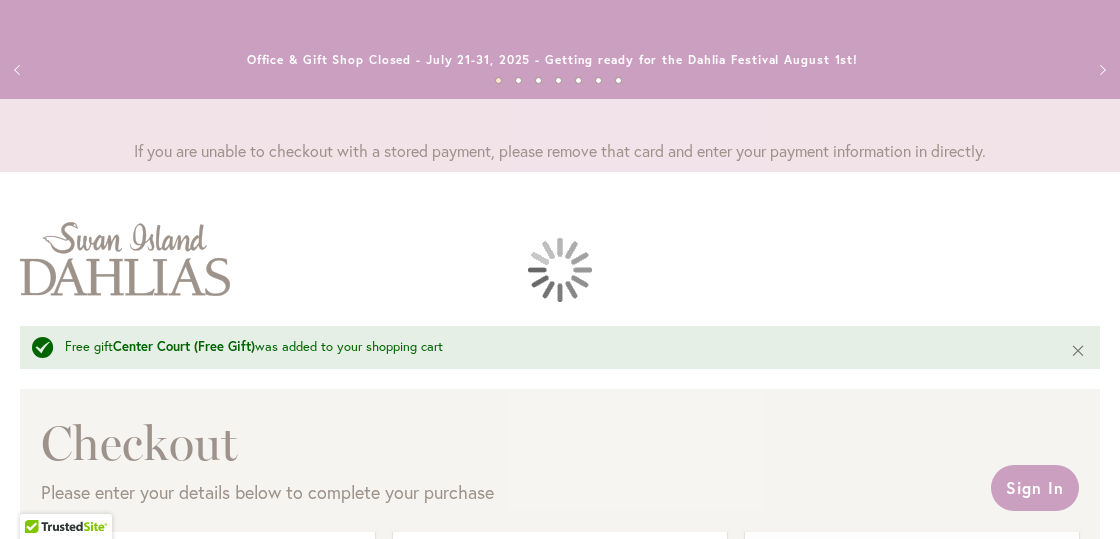 select on "**" 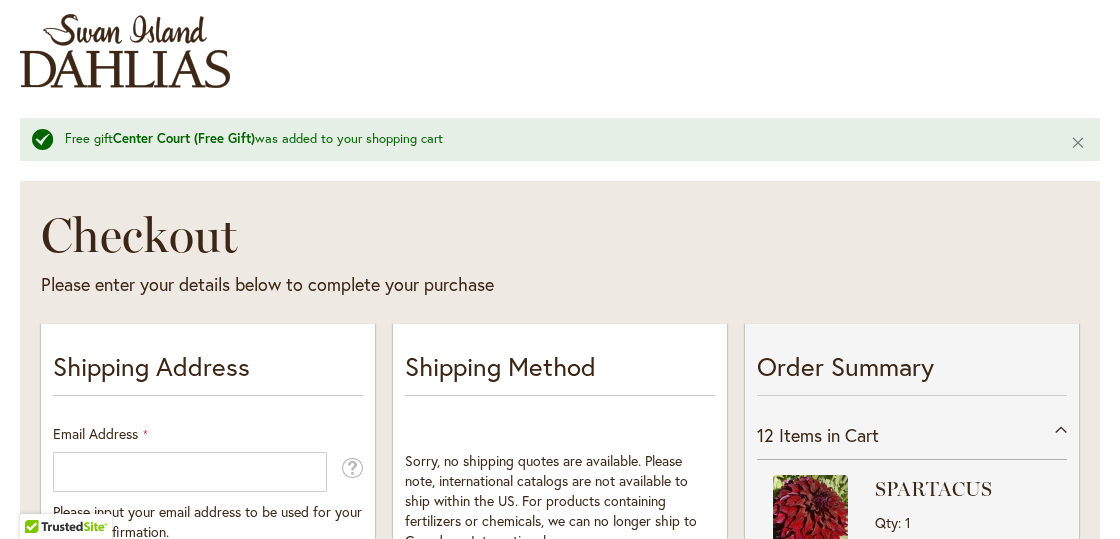 scroll, scrollTop: 200, scrollLeft: 0, axis: vertical 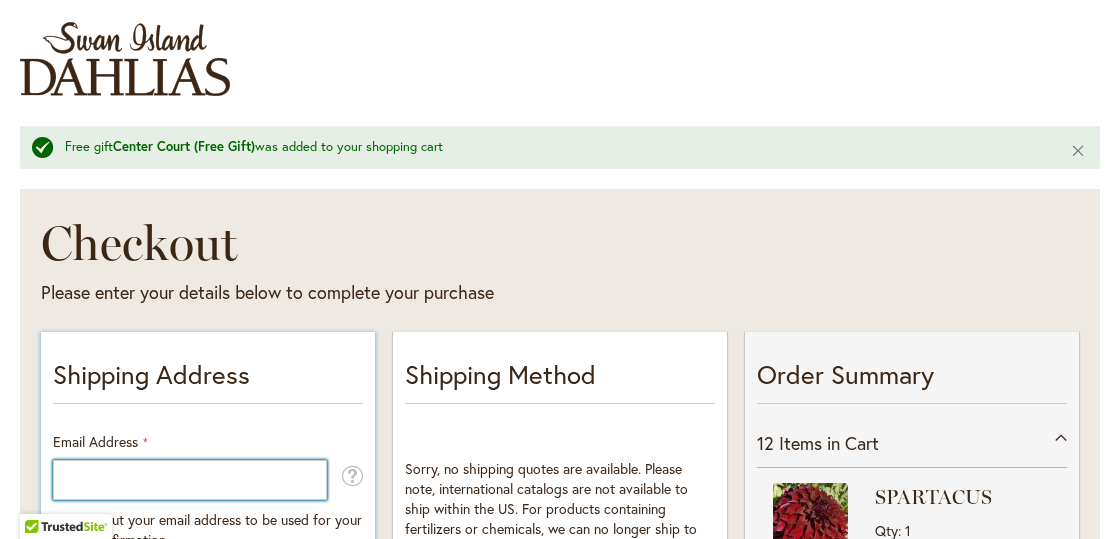 click on "Email Address" at bounding box center [190, 480] 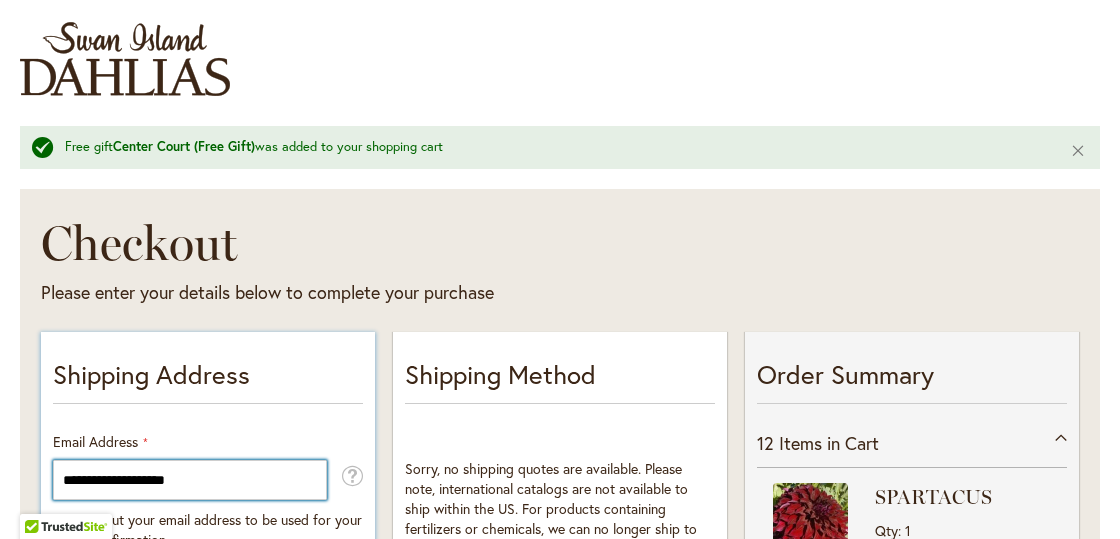 type on "**********" 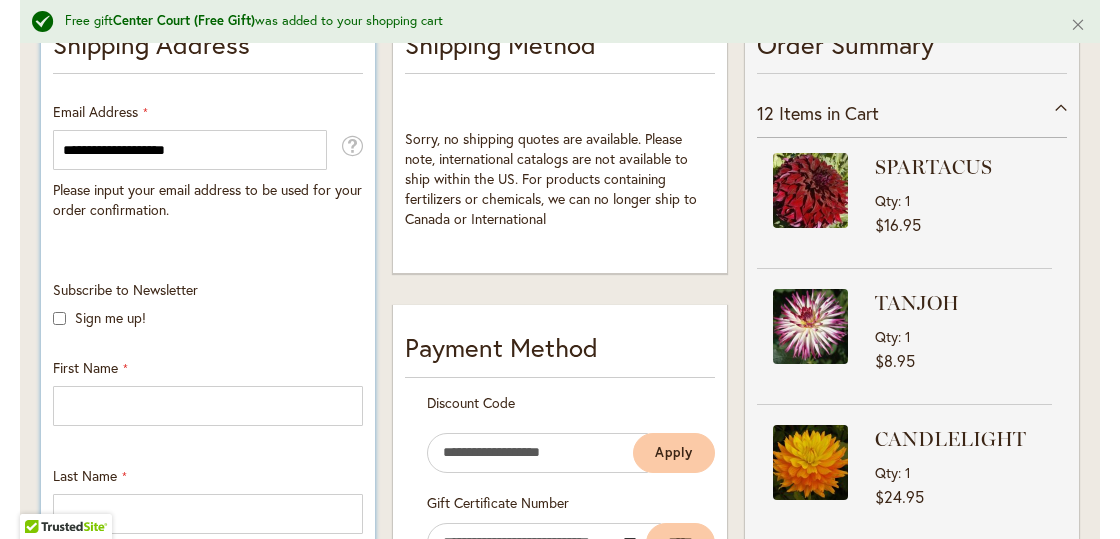 scroll, scrollTop: 500, scrollLeft: 0, axis: vertical 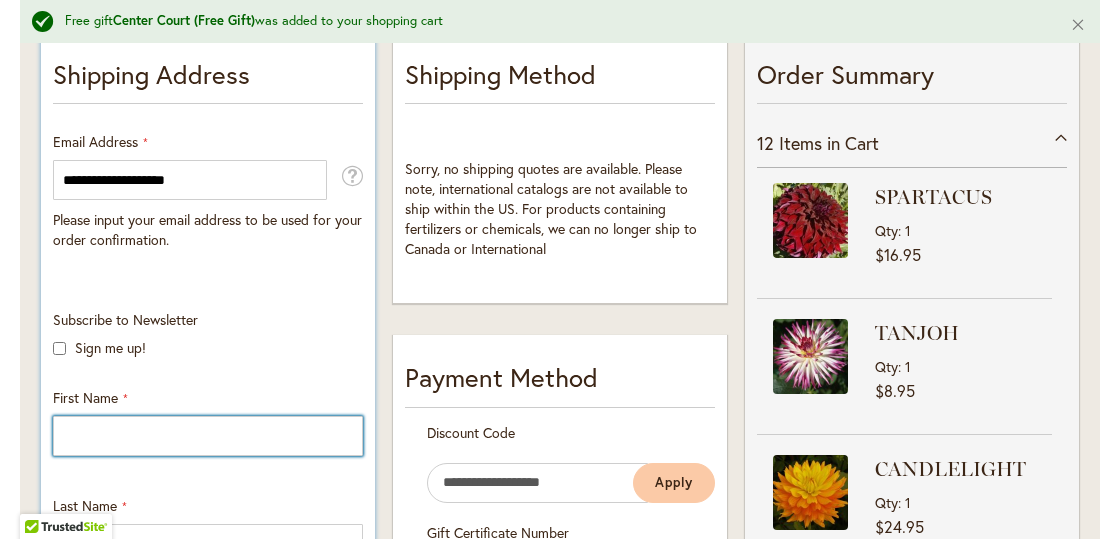 click on "First Name" at bounding box center (208, 436) 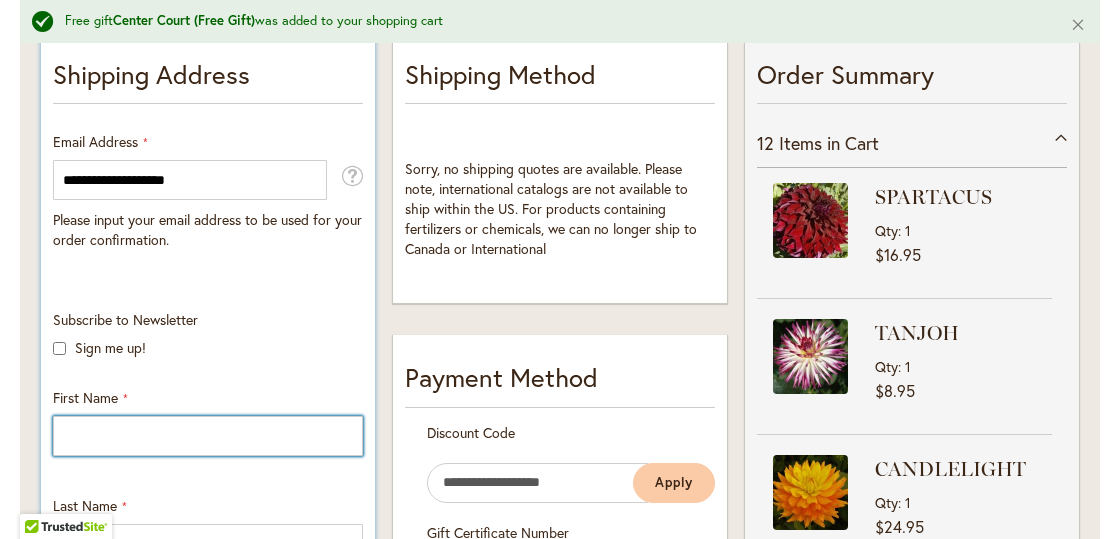 type on "********" 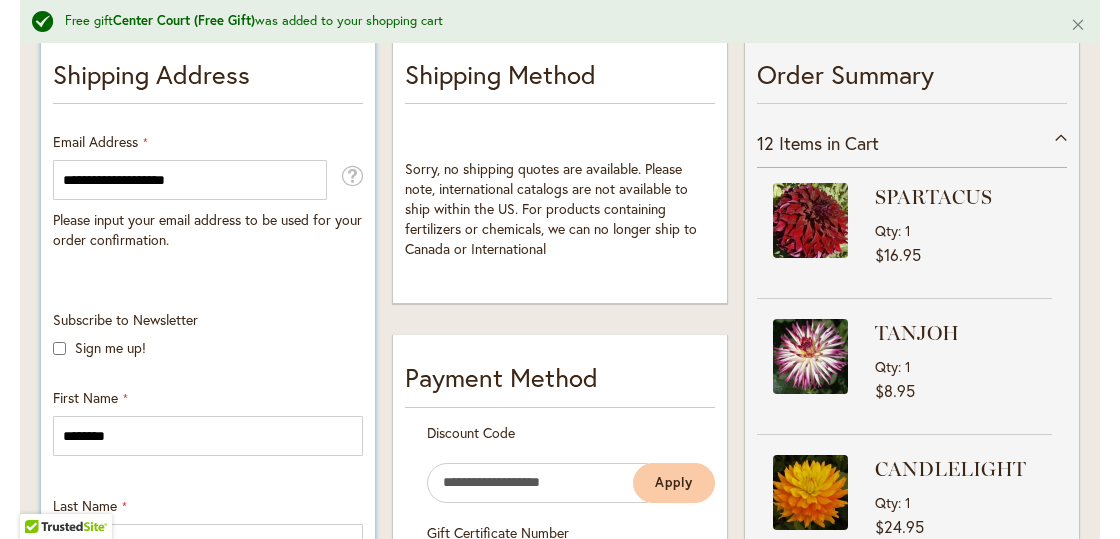type on "*******" 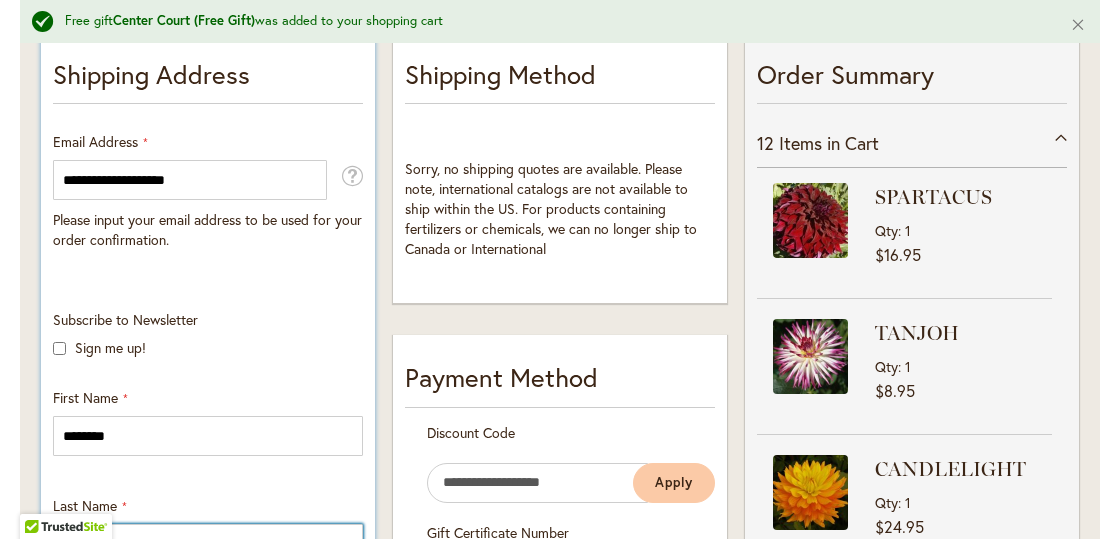 type on "**********" 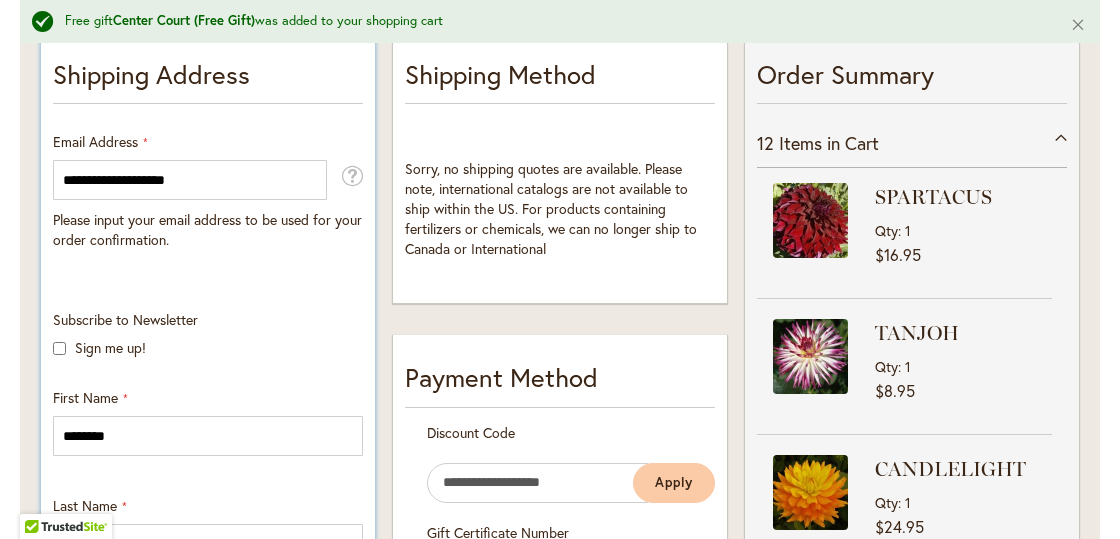 select on "**" 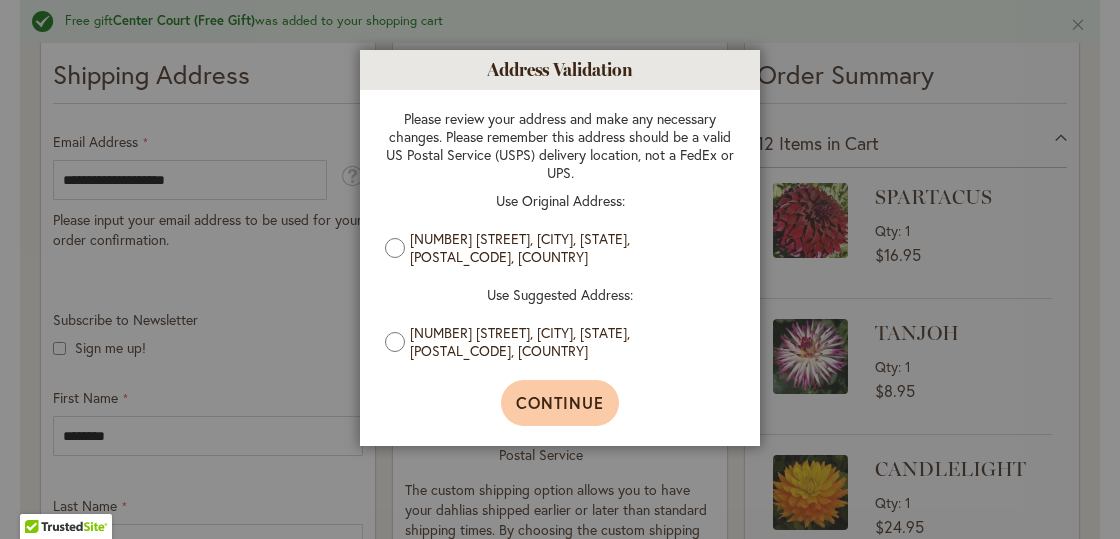 click on "Continue" at bounding box center (560, 403) 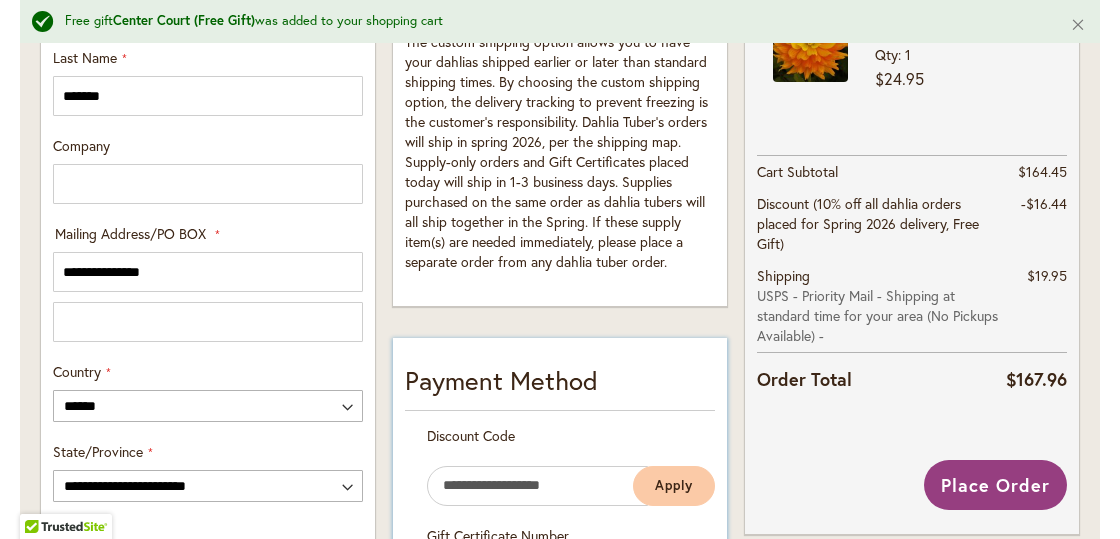 scroll, scrollTop: 1200, scrollLeft: 0, axis: vertical 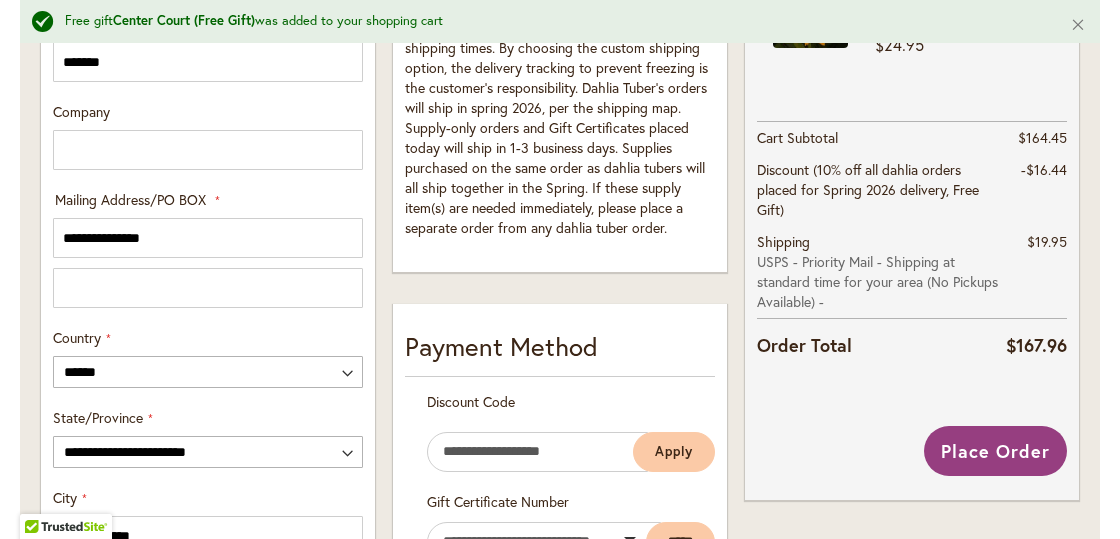 drag, startPoint x: 914, startPoint y: 448, endPoint x: 996, endPoint y: 425, distance: 85.16454 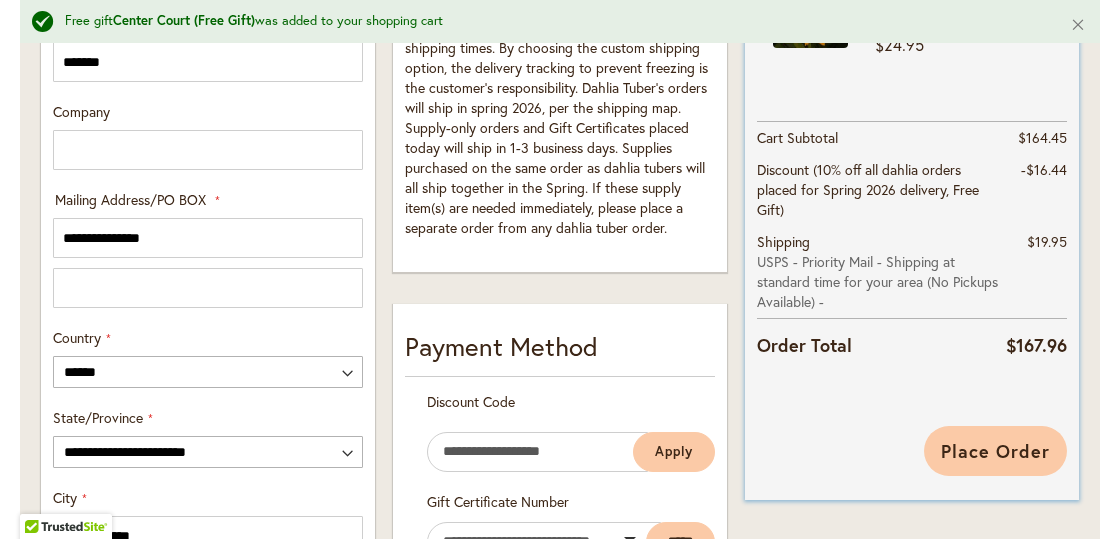 click on "Place Order" at bounding box center [995, 451] 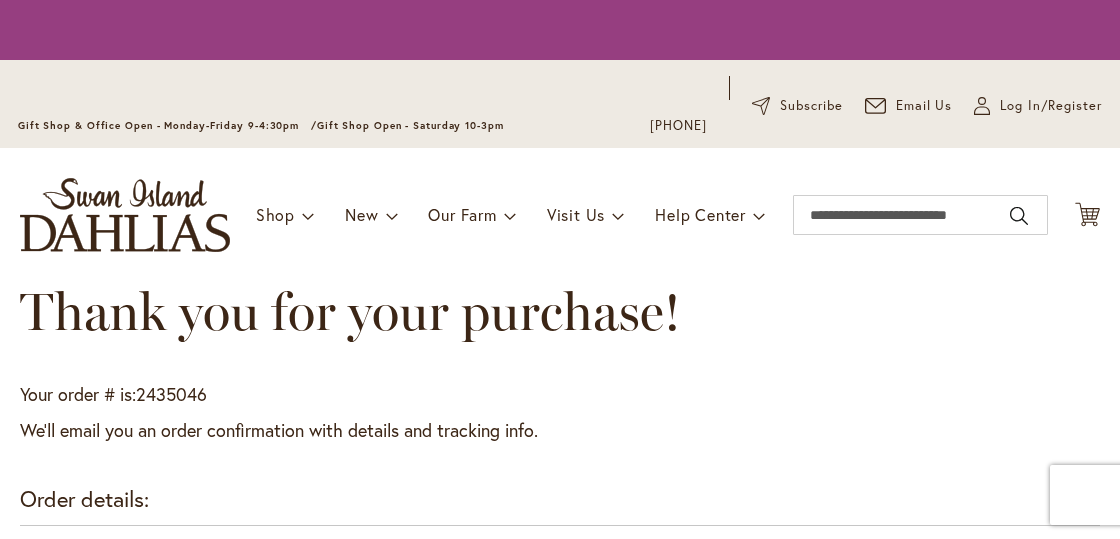 scroll, scrollTop: 0, scrollLeft: 0, axis: both 